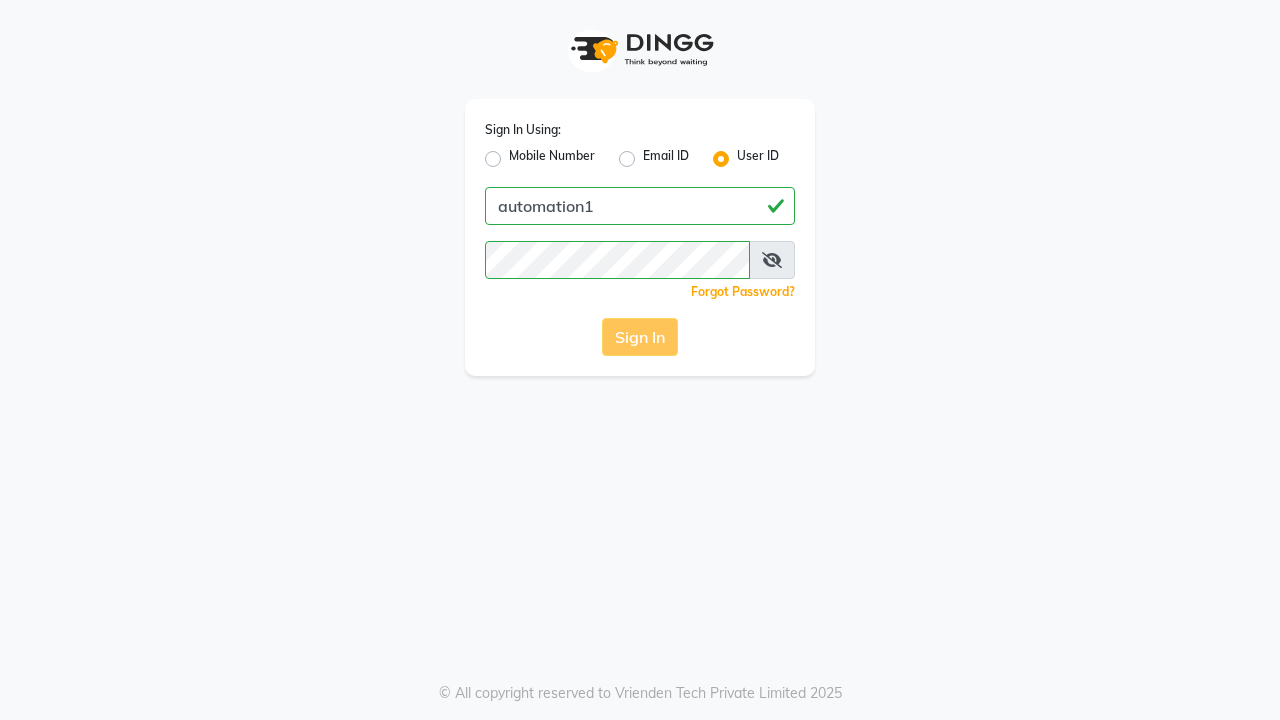 scroll, scrollTop: 0, scrollLeft: 0, axis: both 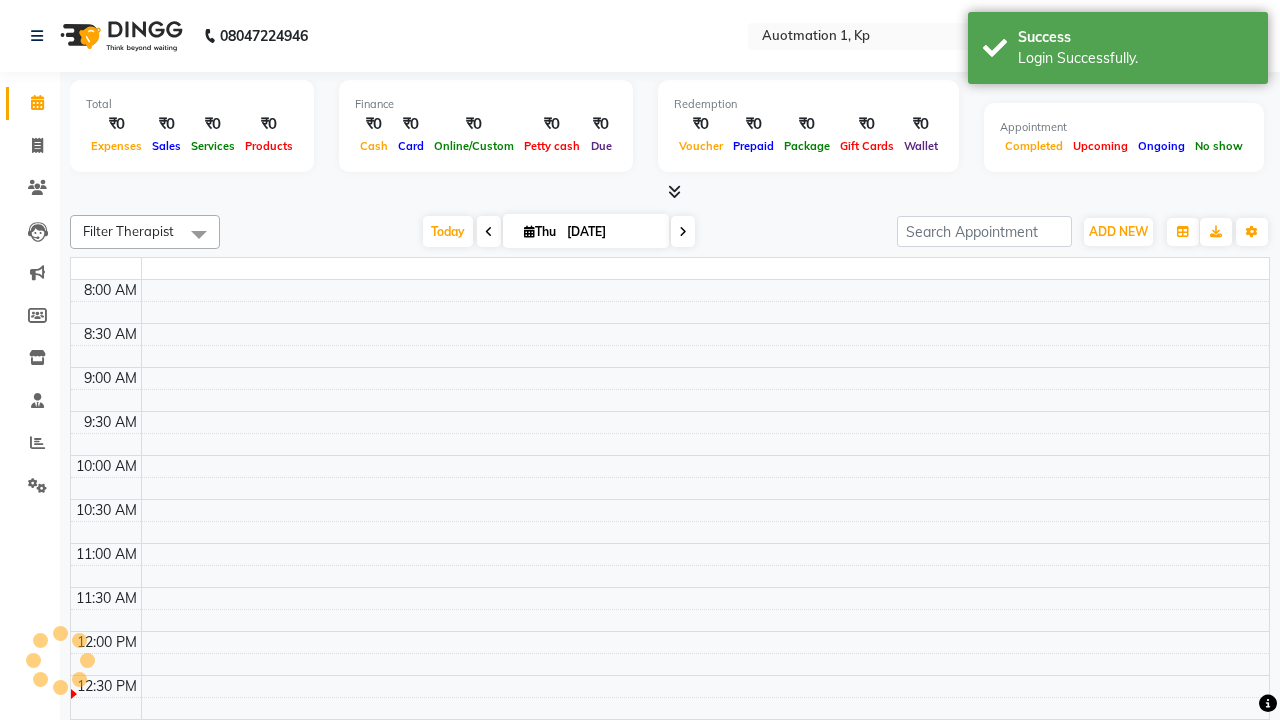 select on "en" 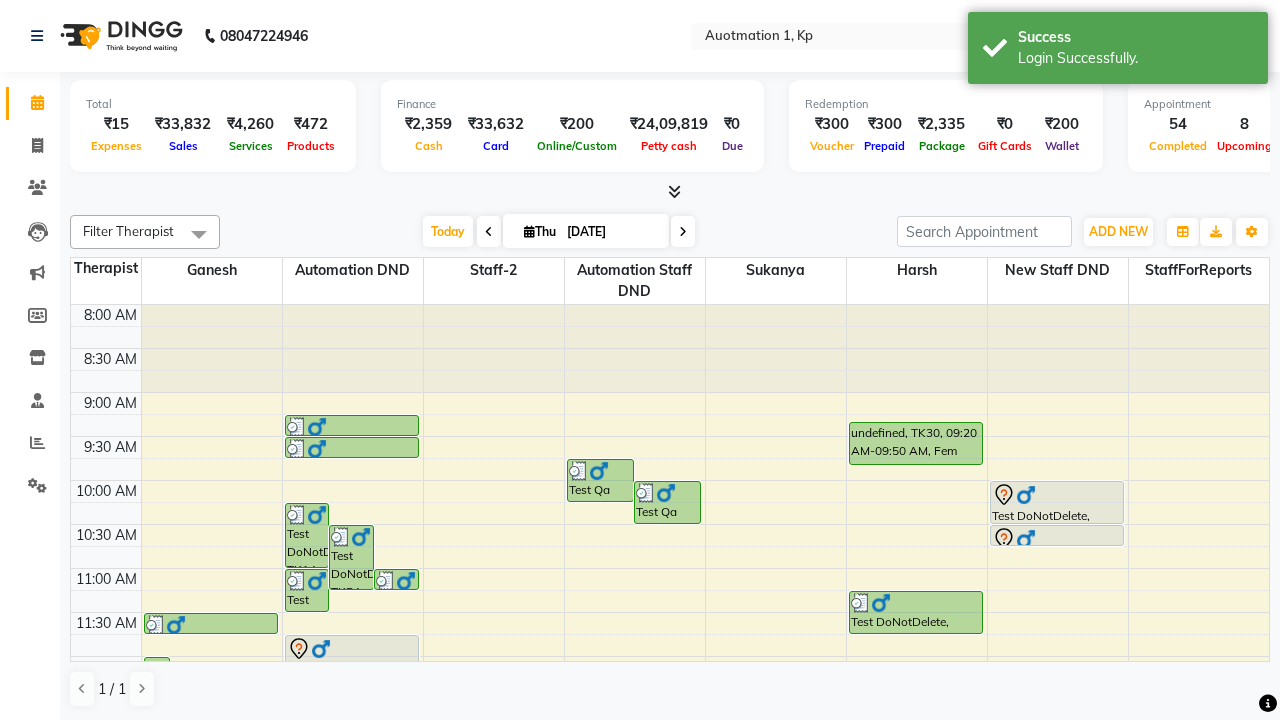 scroll, scrollTop: 0, scrollLeft: 0, axis: both 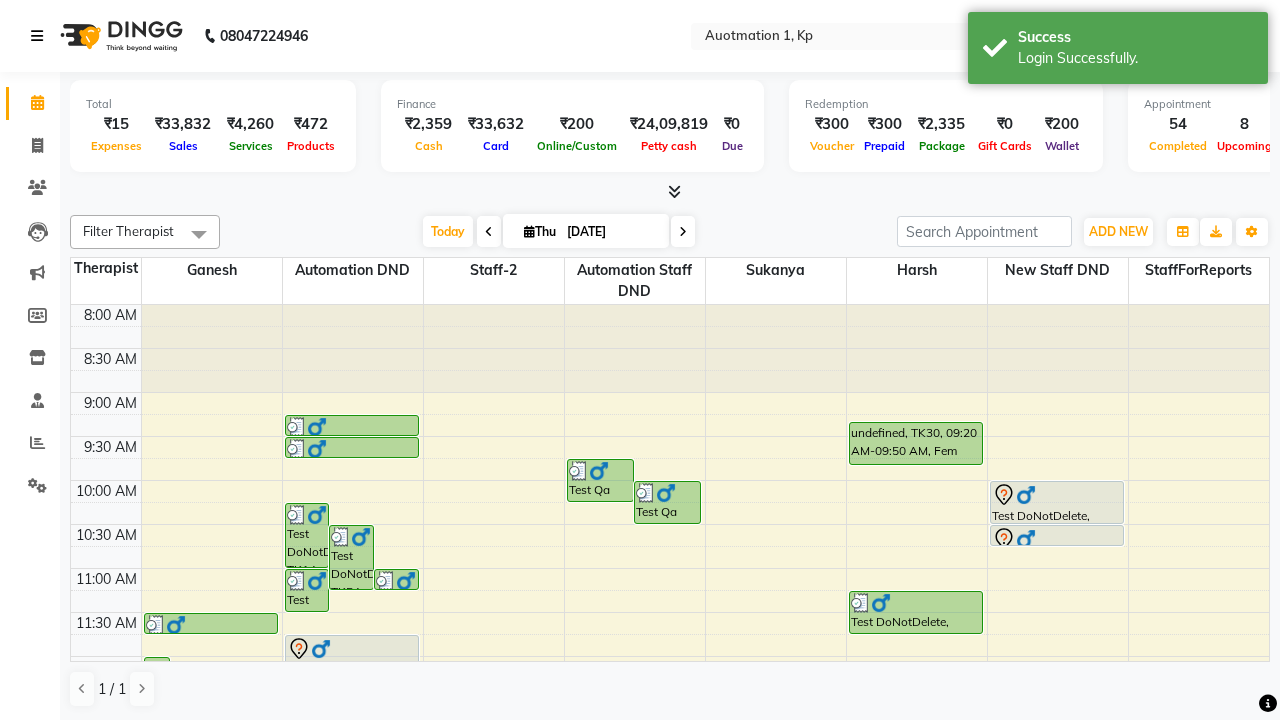 click at bounding box center (37, 36) 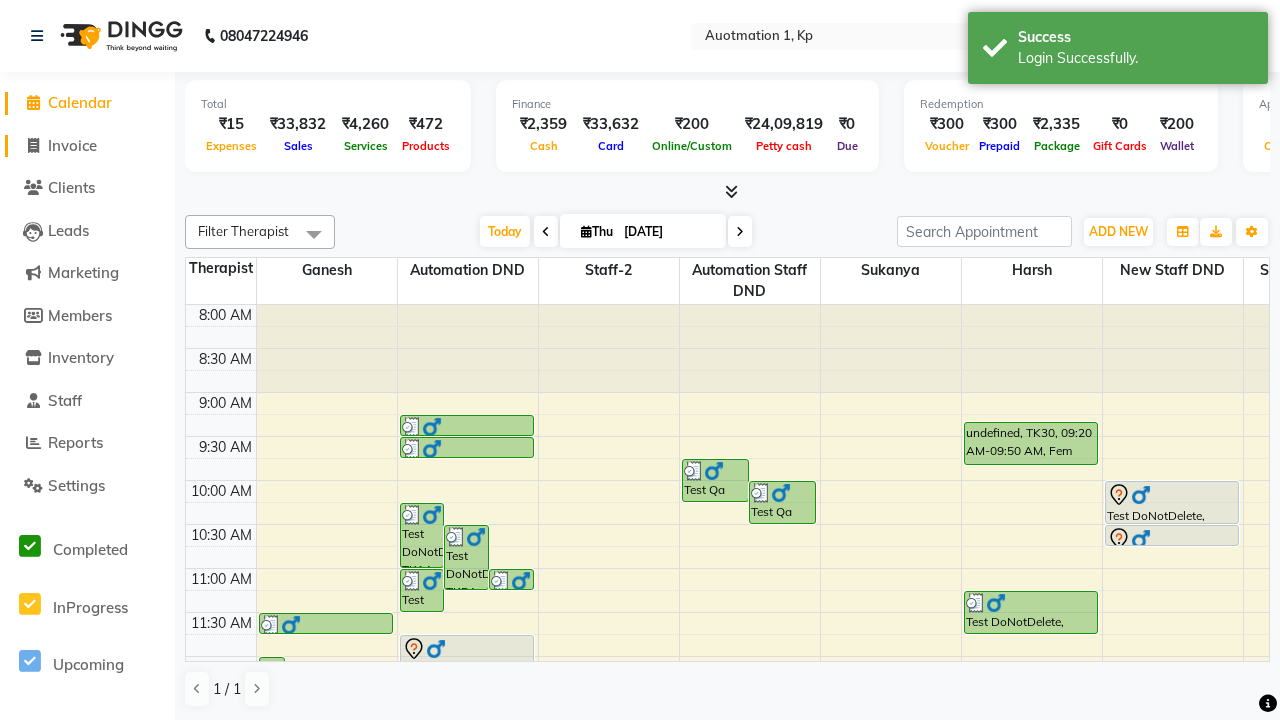 click on "Invoice" 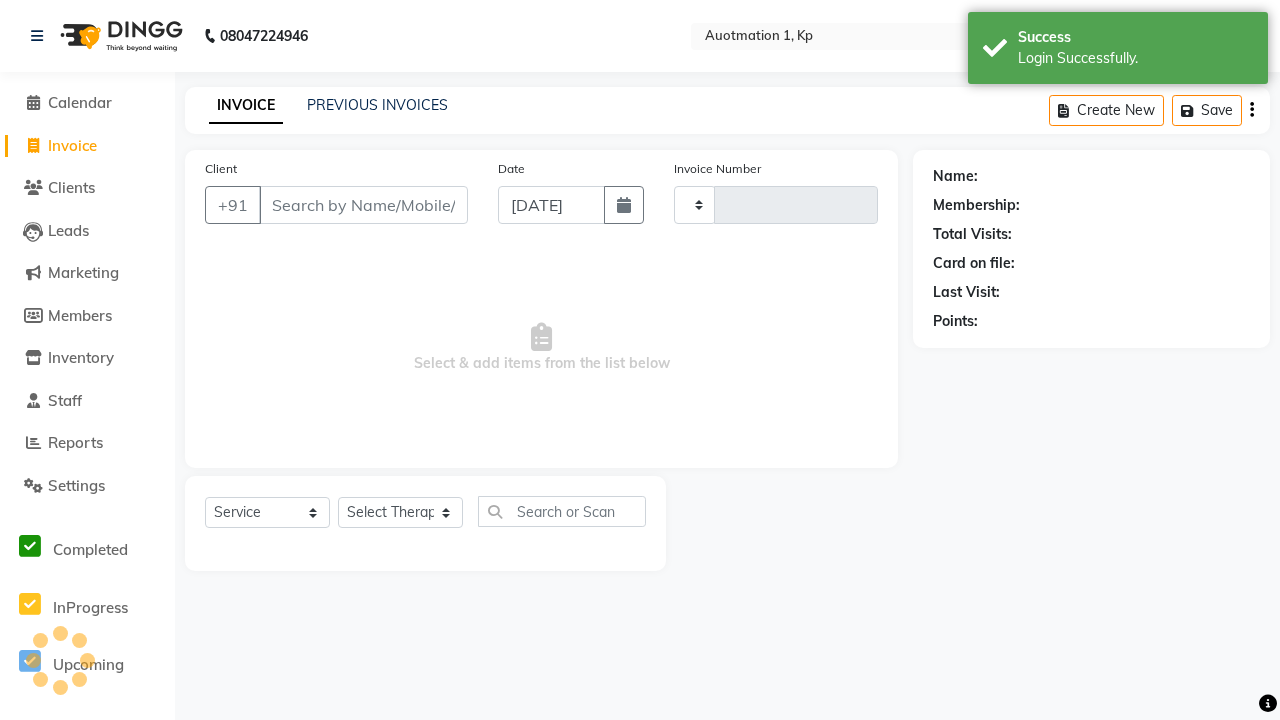 type on "2417" 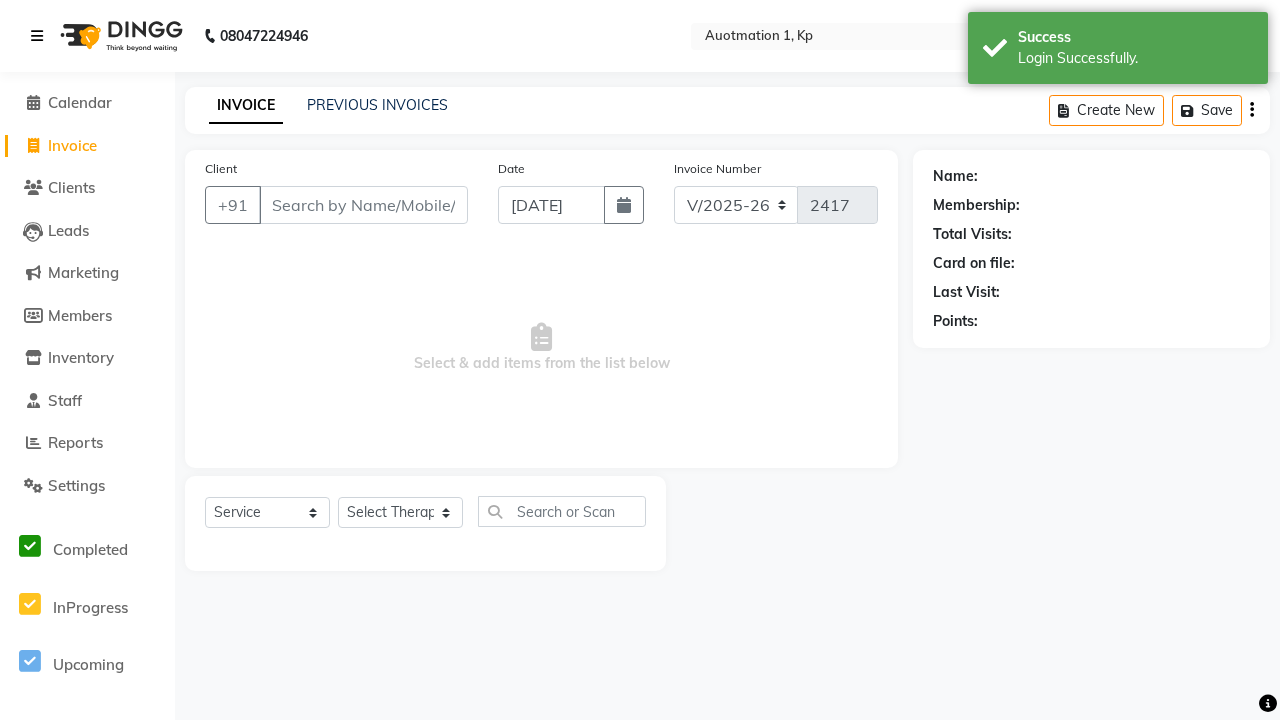 click at bounding box center (37, 36) 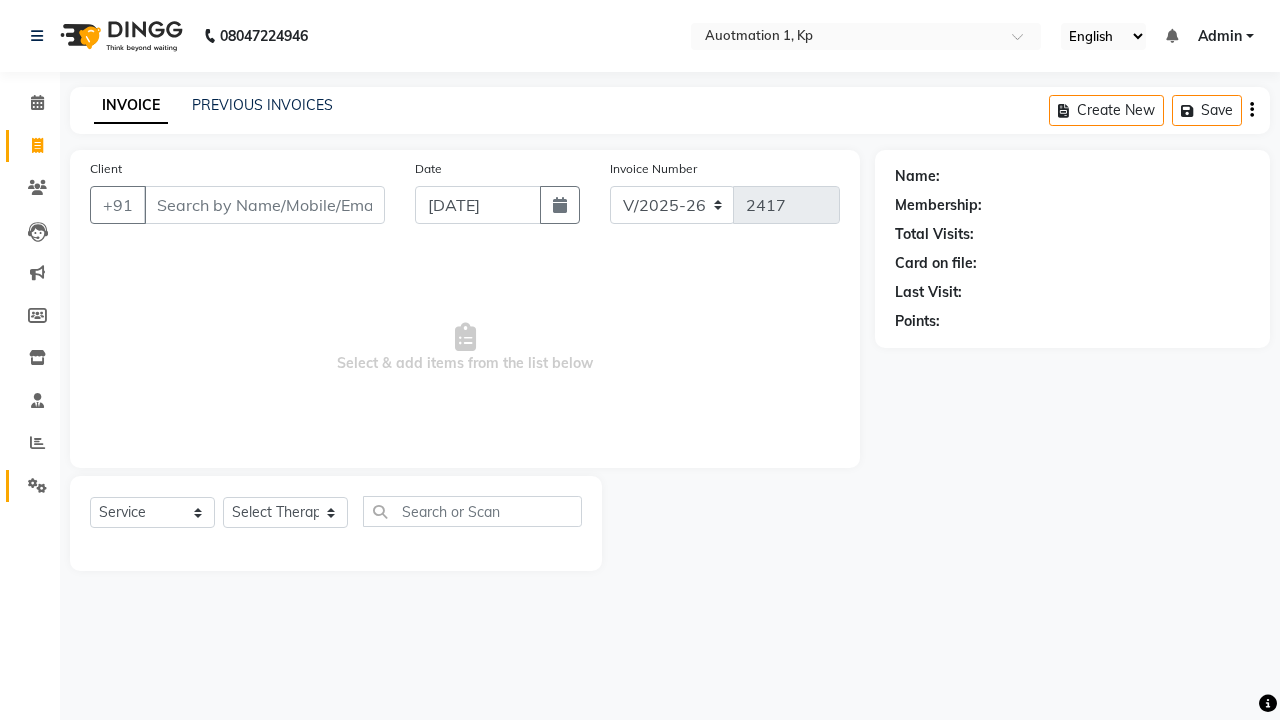click 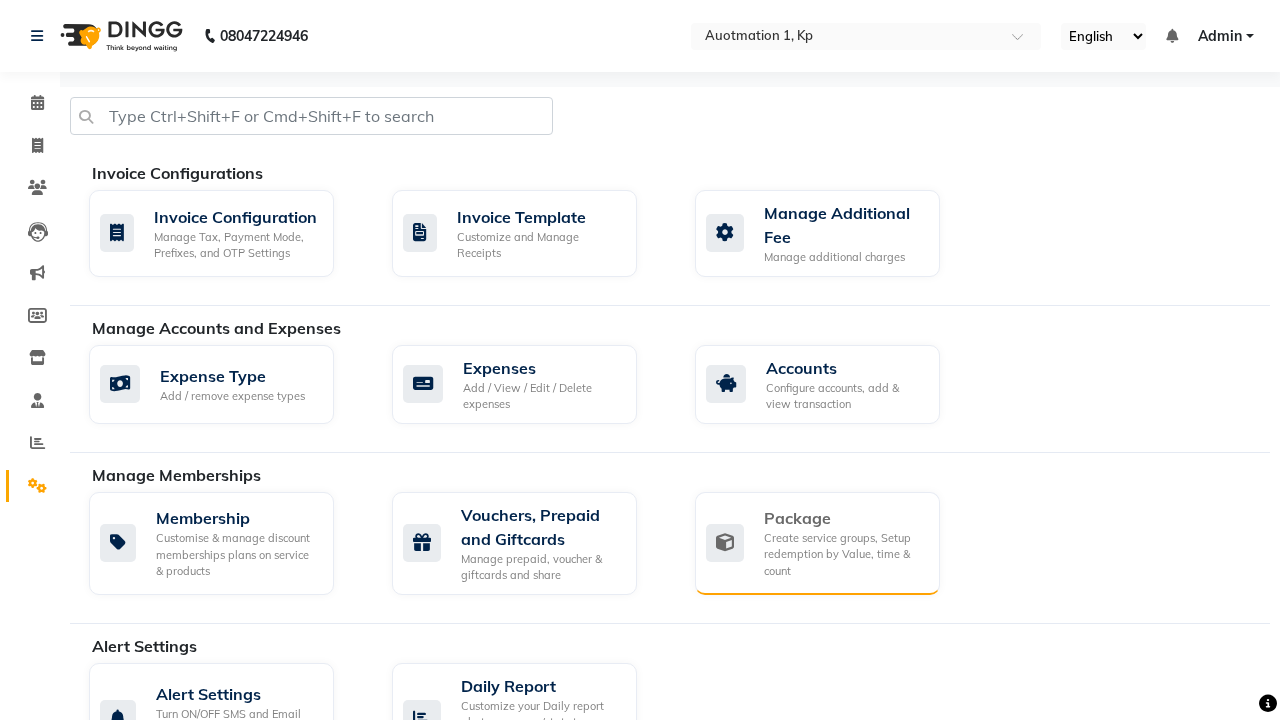 click on "Package" 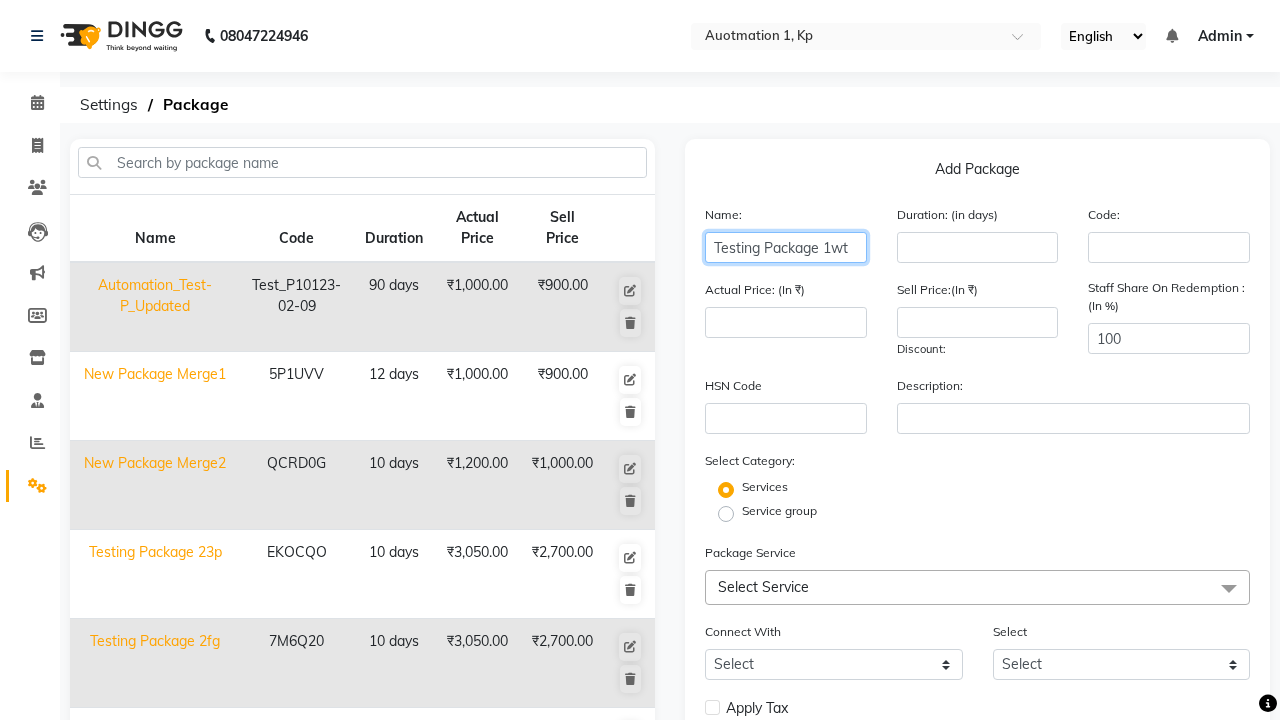 type on "Testing Package 1wt" 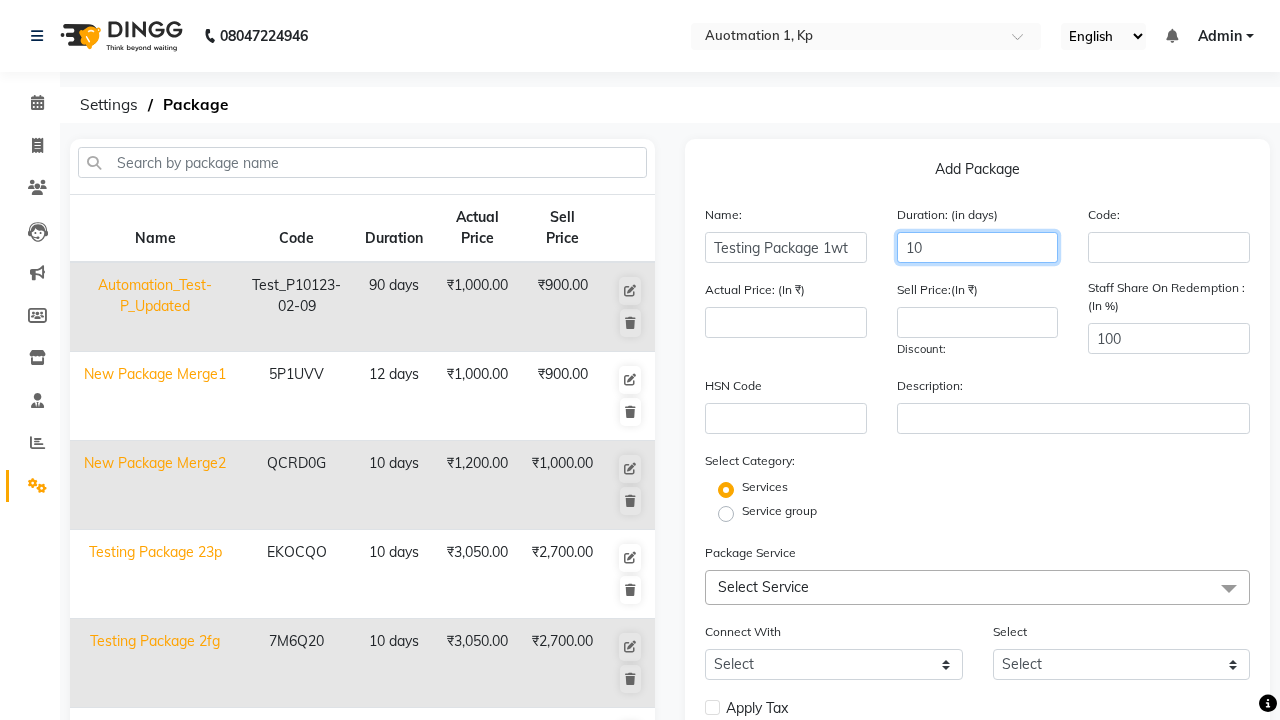 type on "10" 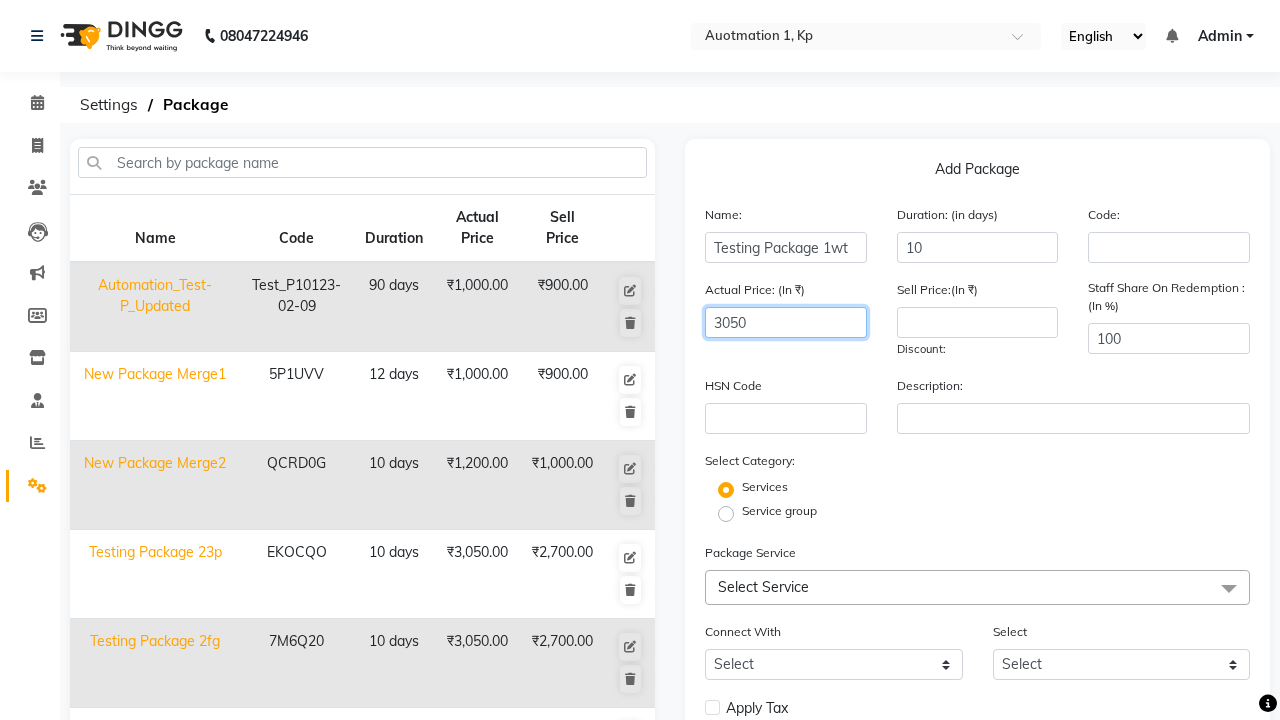 type on "3050" 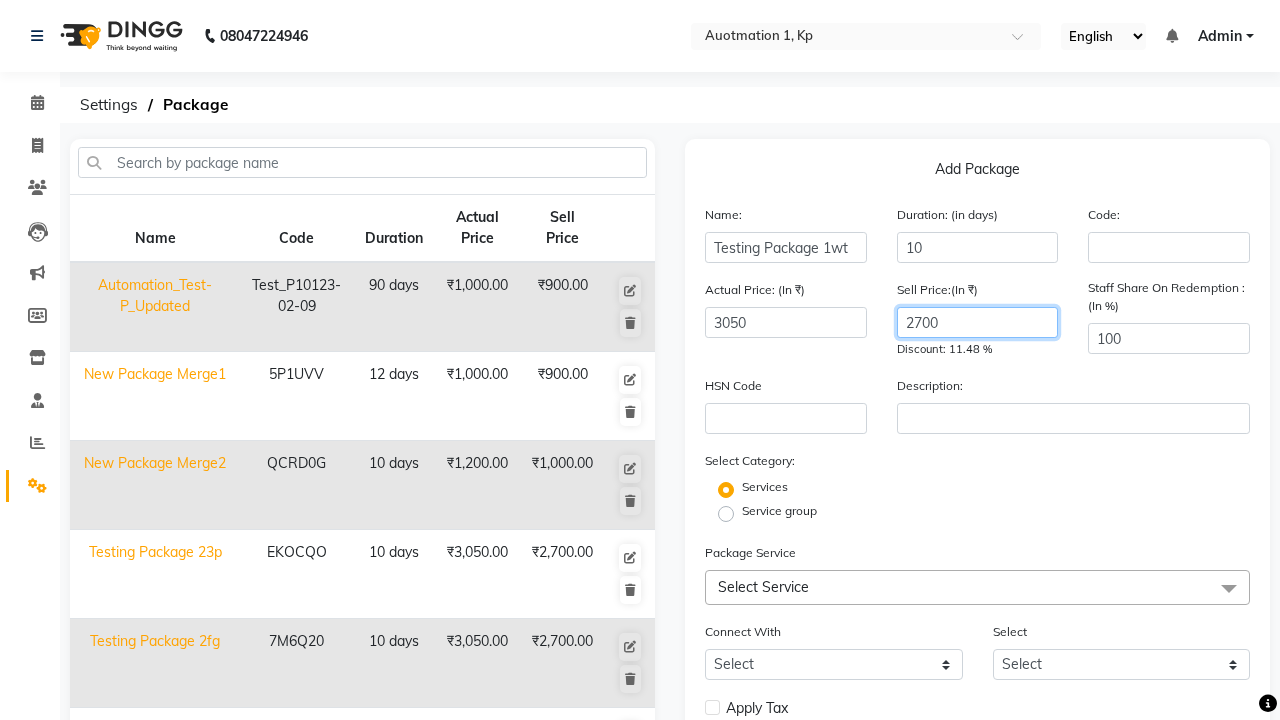 type on "2700" 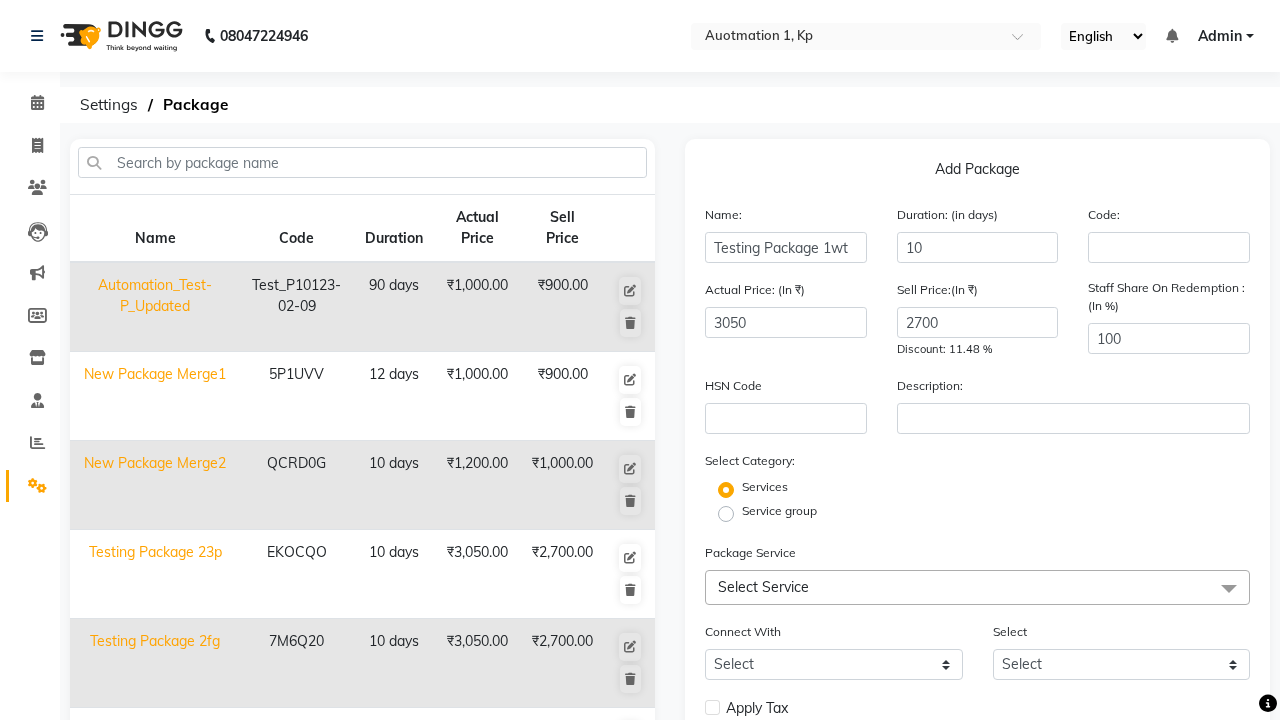 click on "Service group" 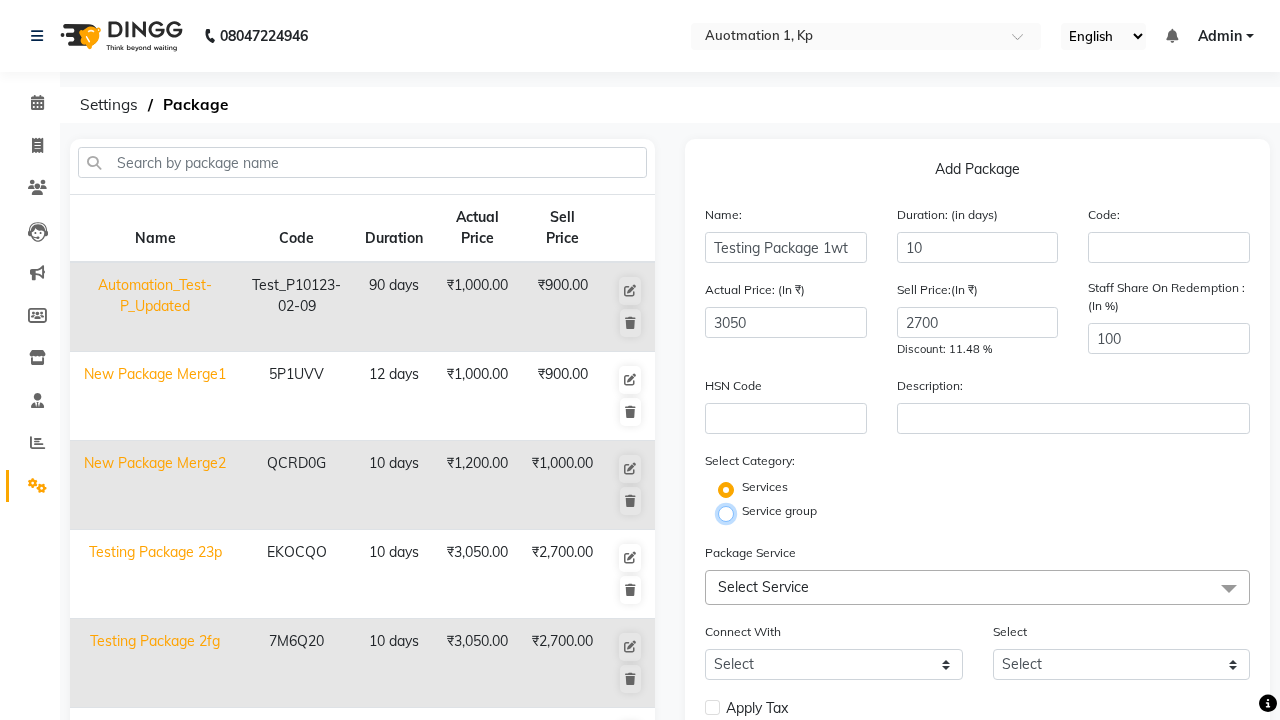 click on "Service group" at bounding box center (732, 512) 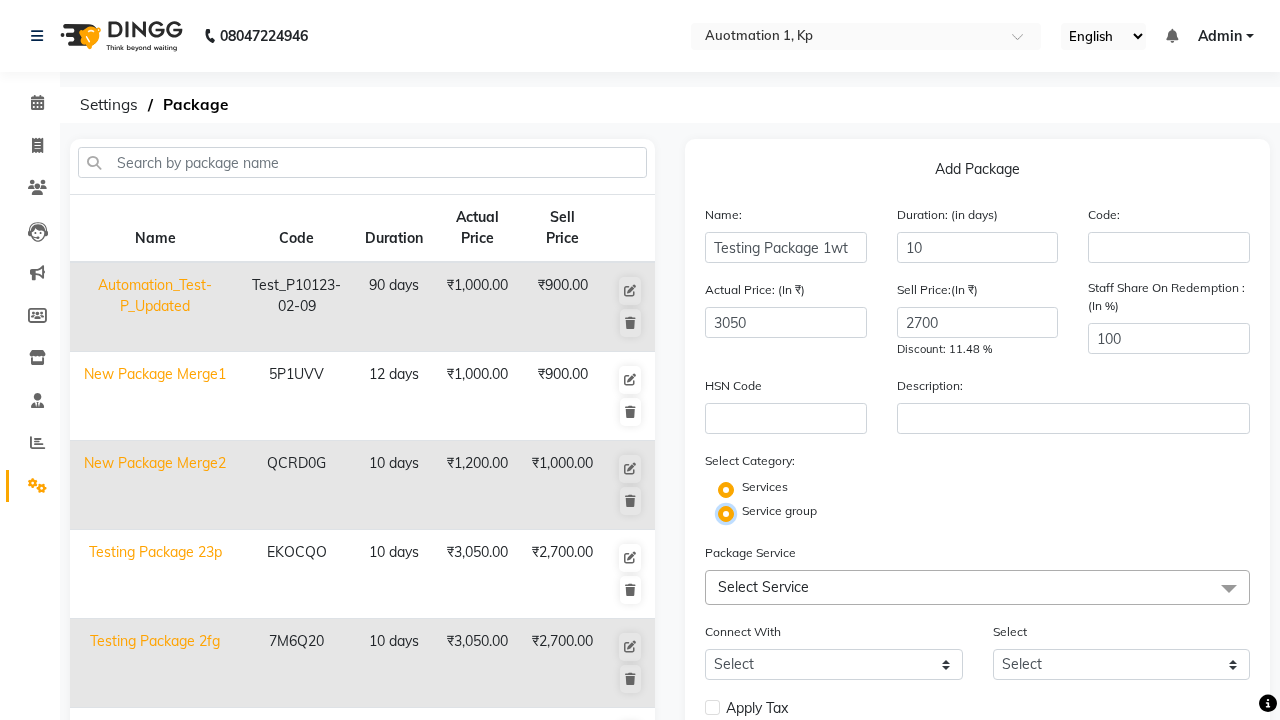 radio on "false" 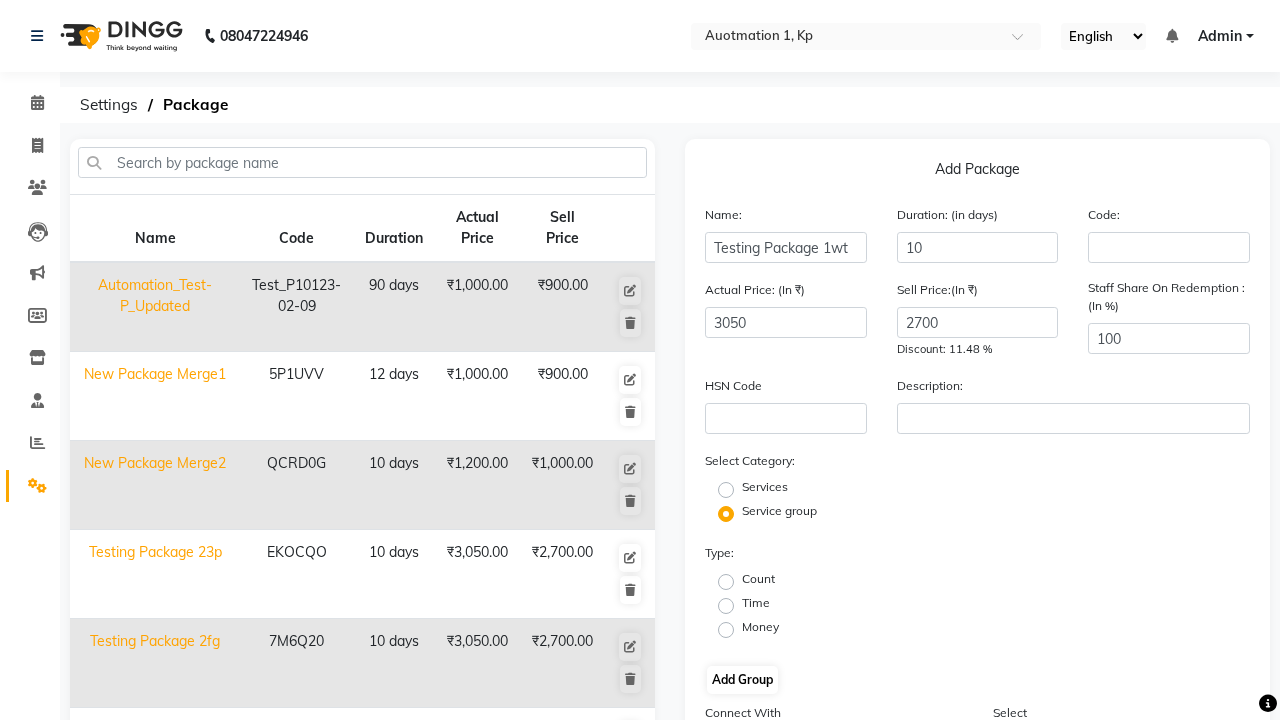 click on "Time" 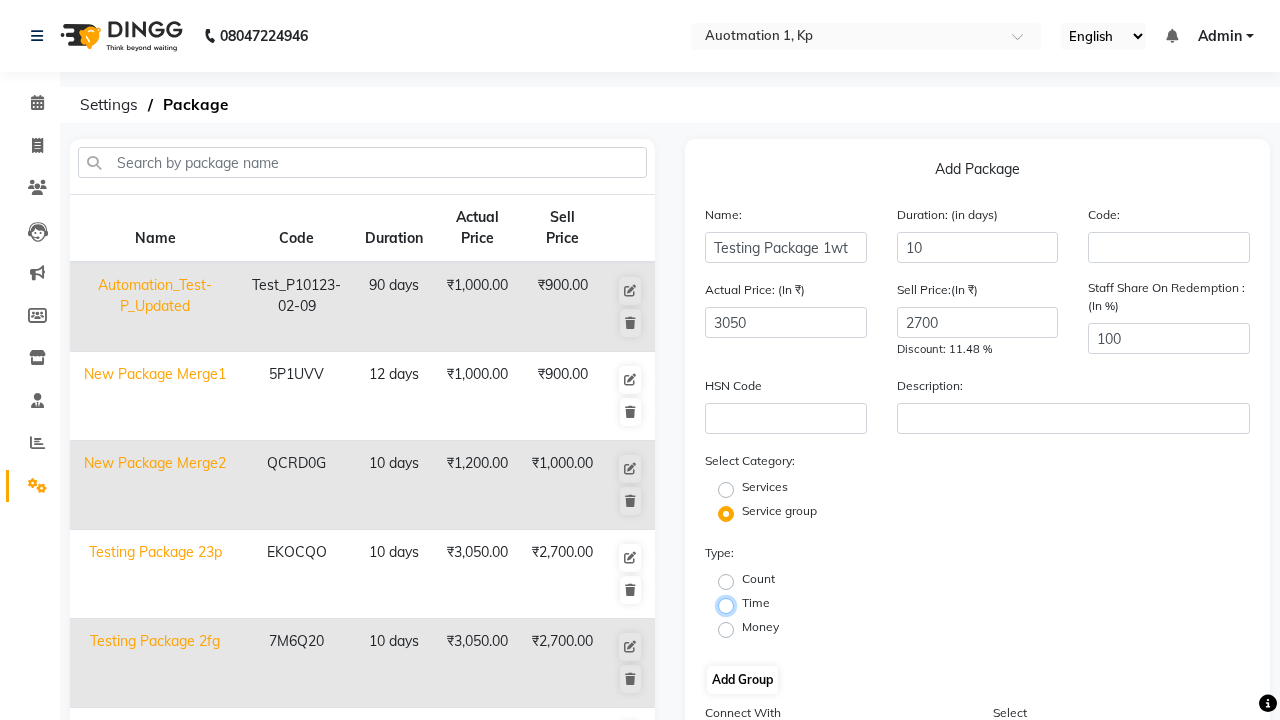 click on "Time" at bounding box center [732, 604] 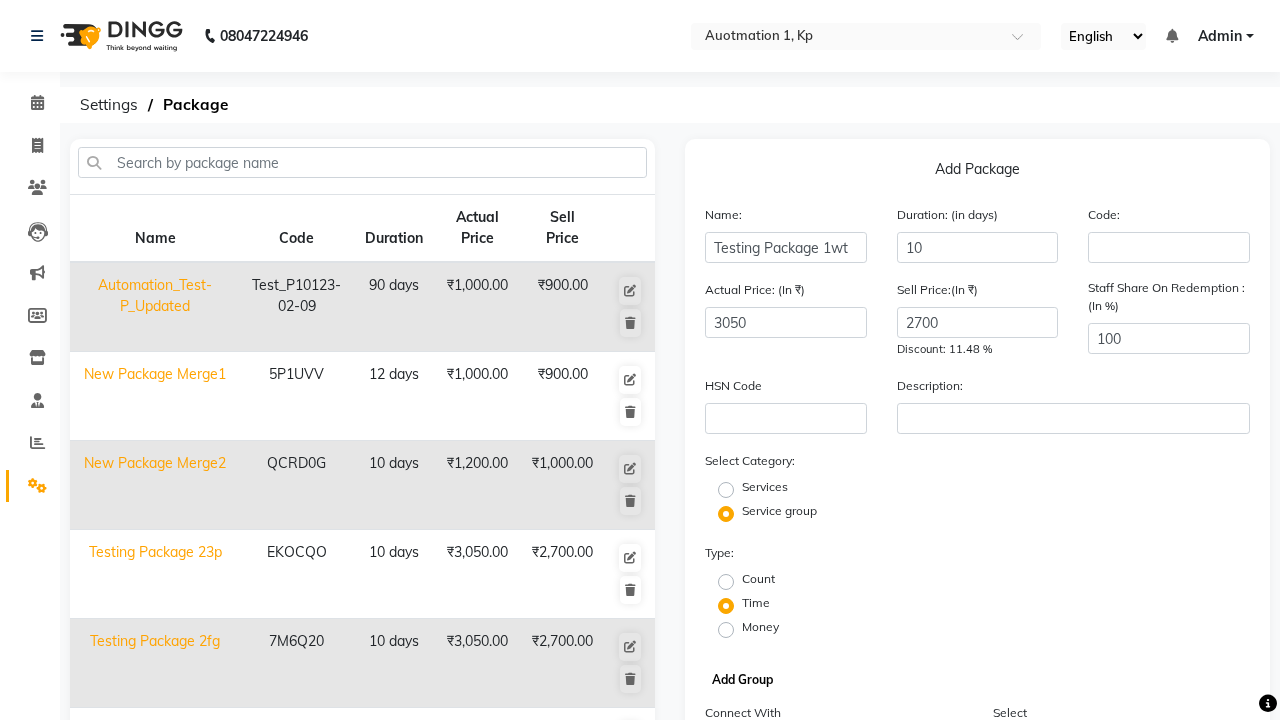 click on "Add Group" 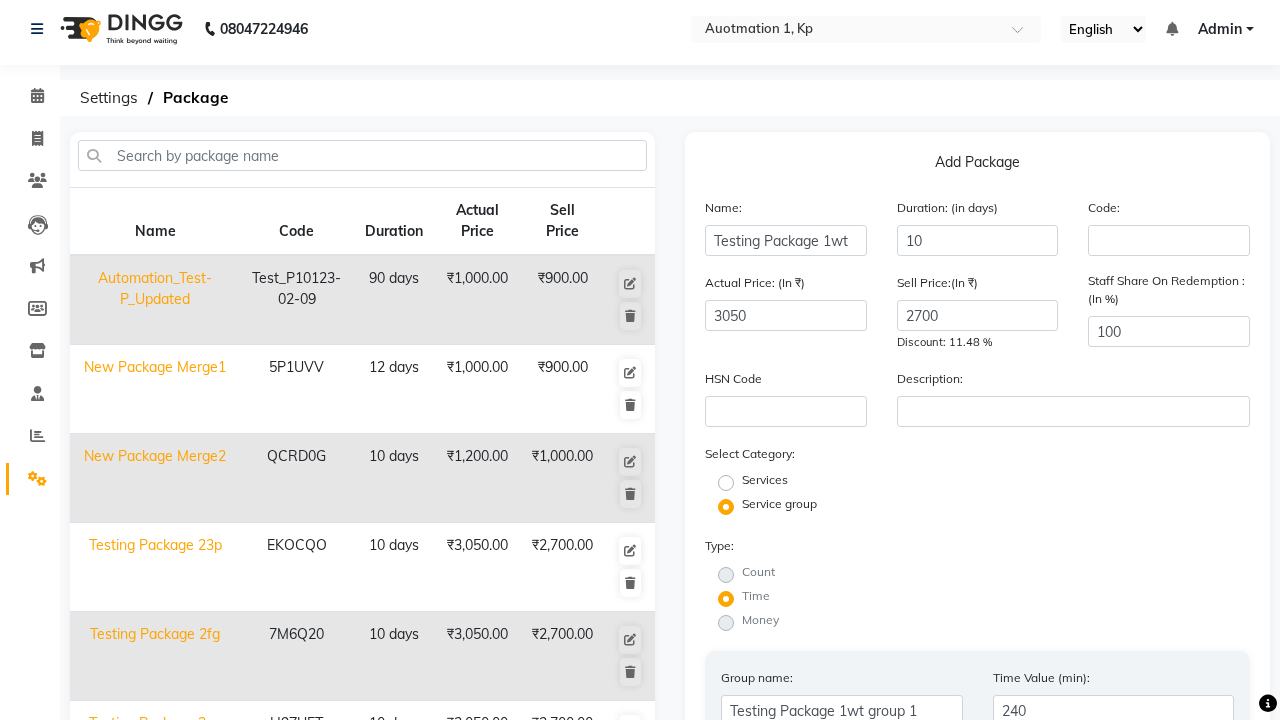 type on "240" 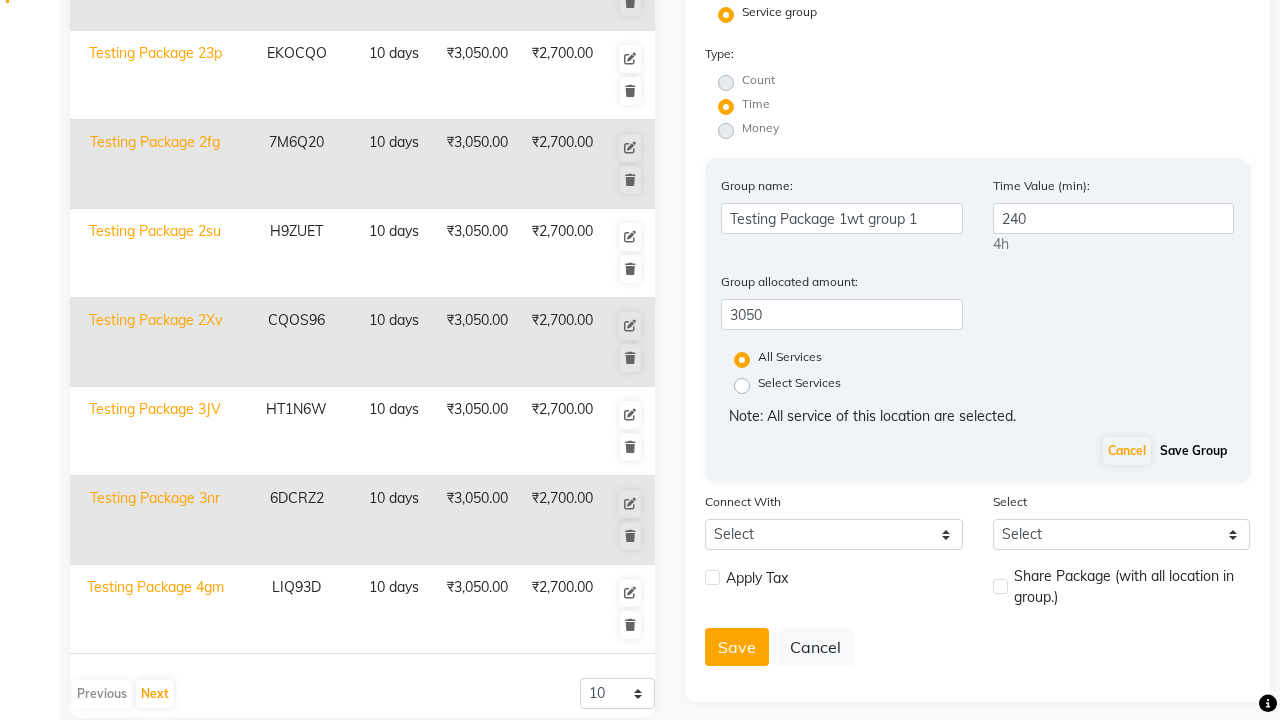 click on "Save Group" 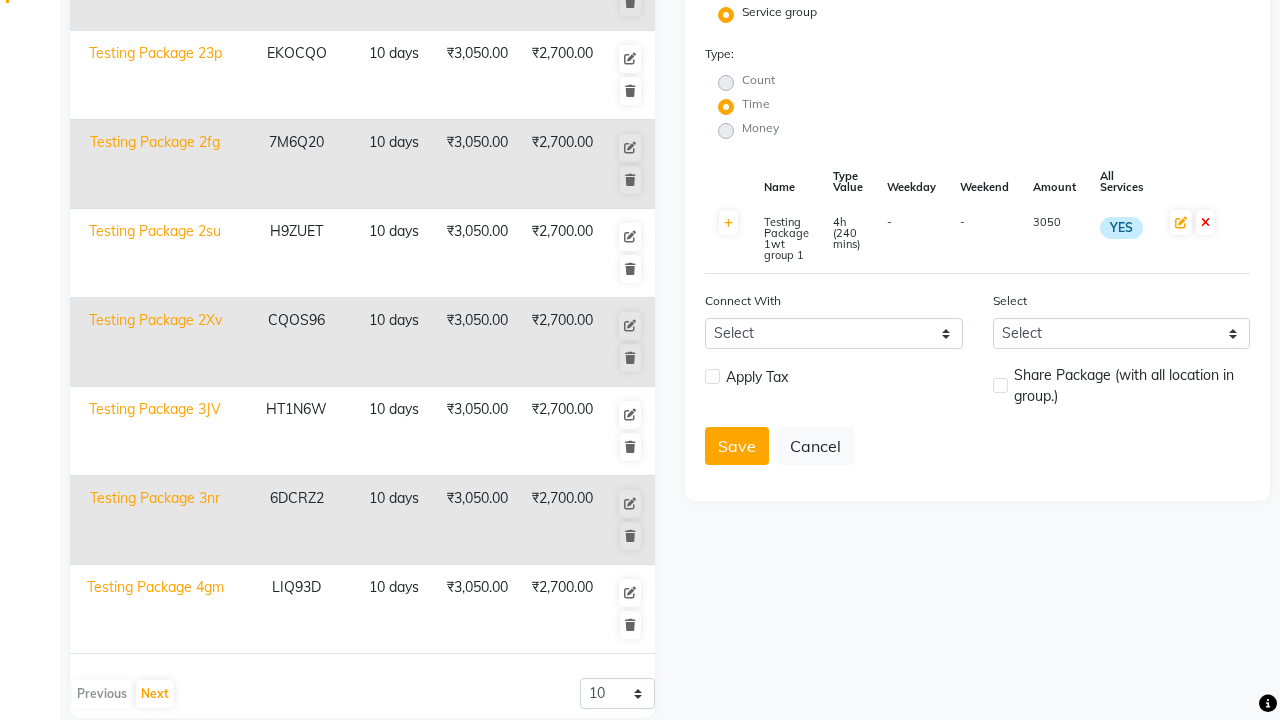 click 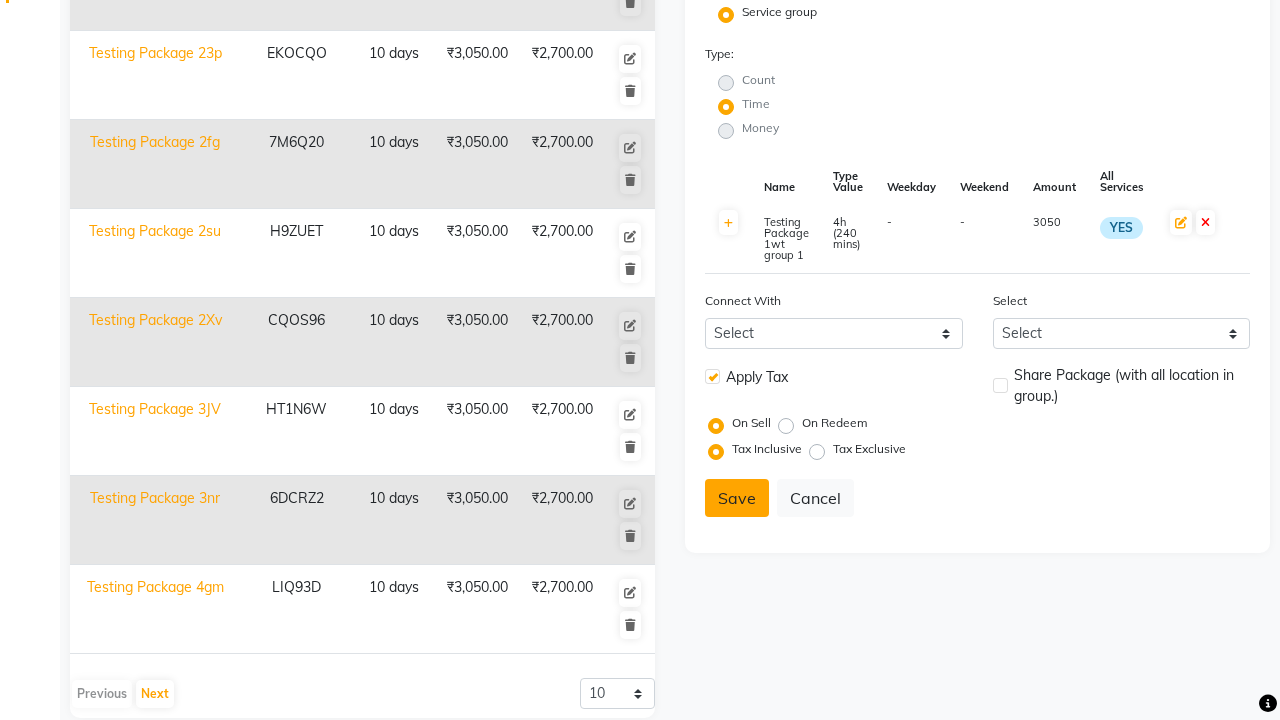 click 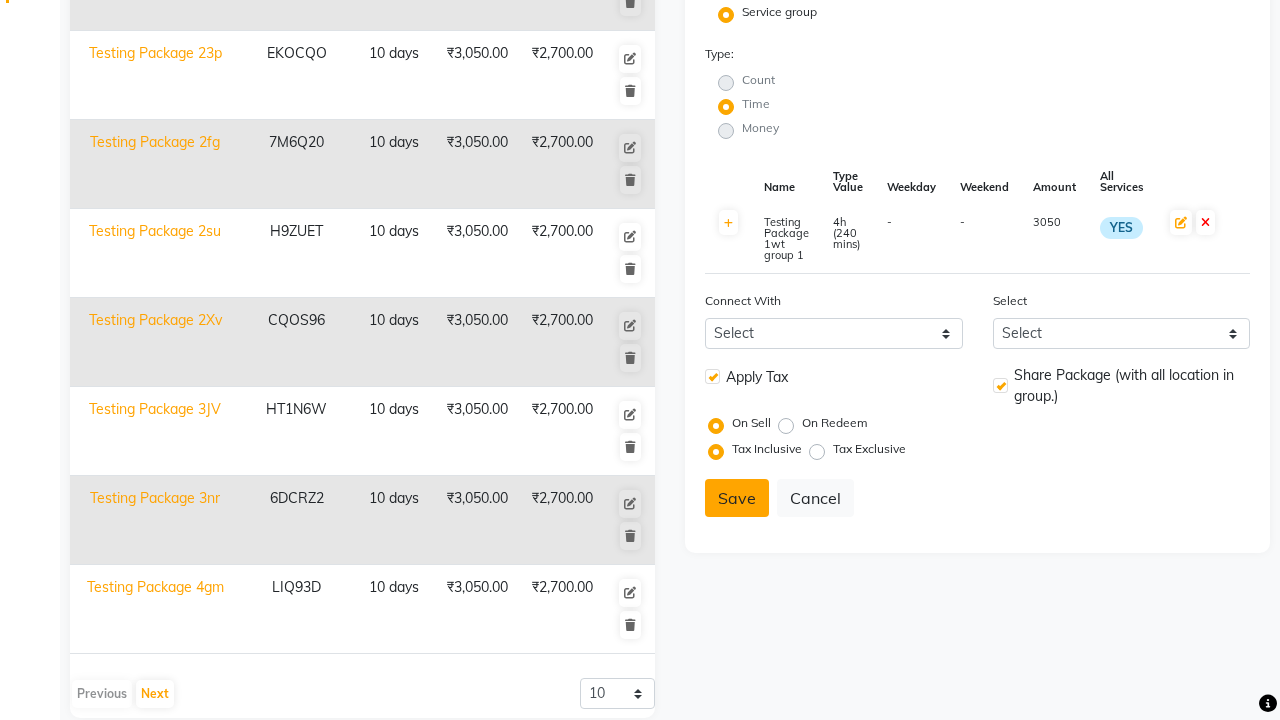 click on "Save" 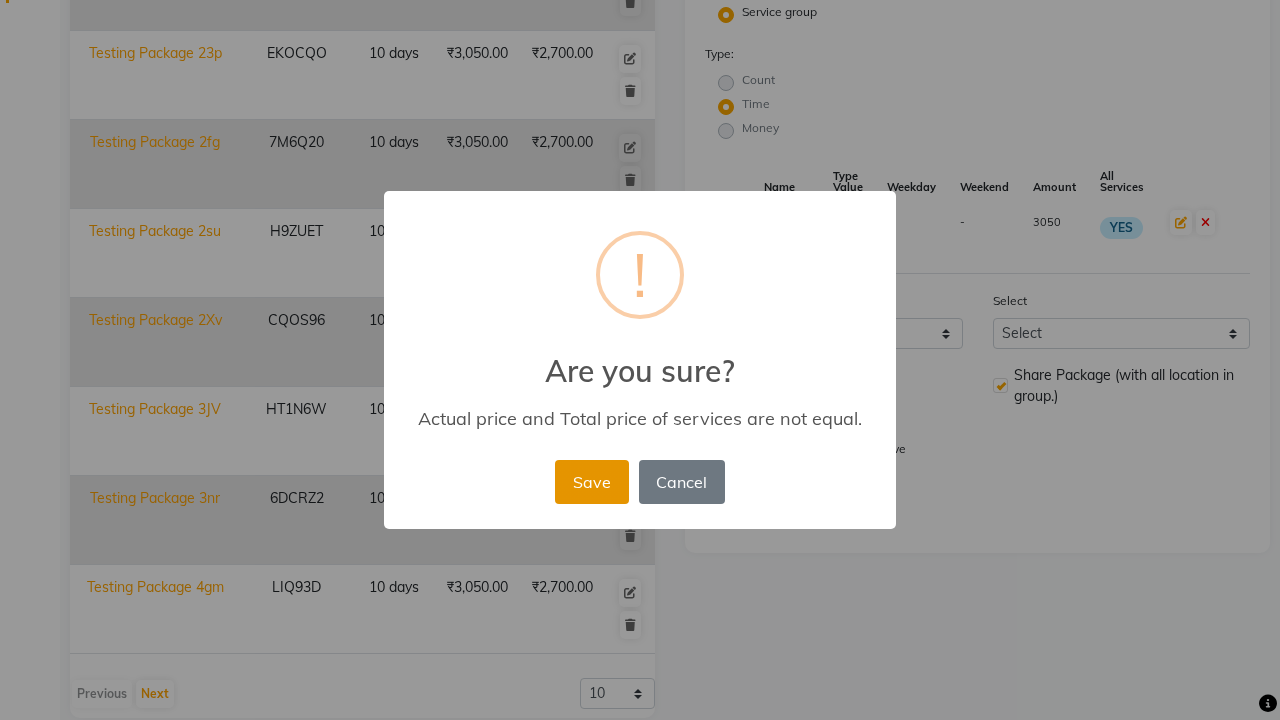 click on "Save" at bounding box center (591, 482) 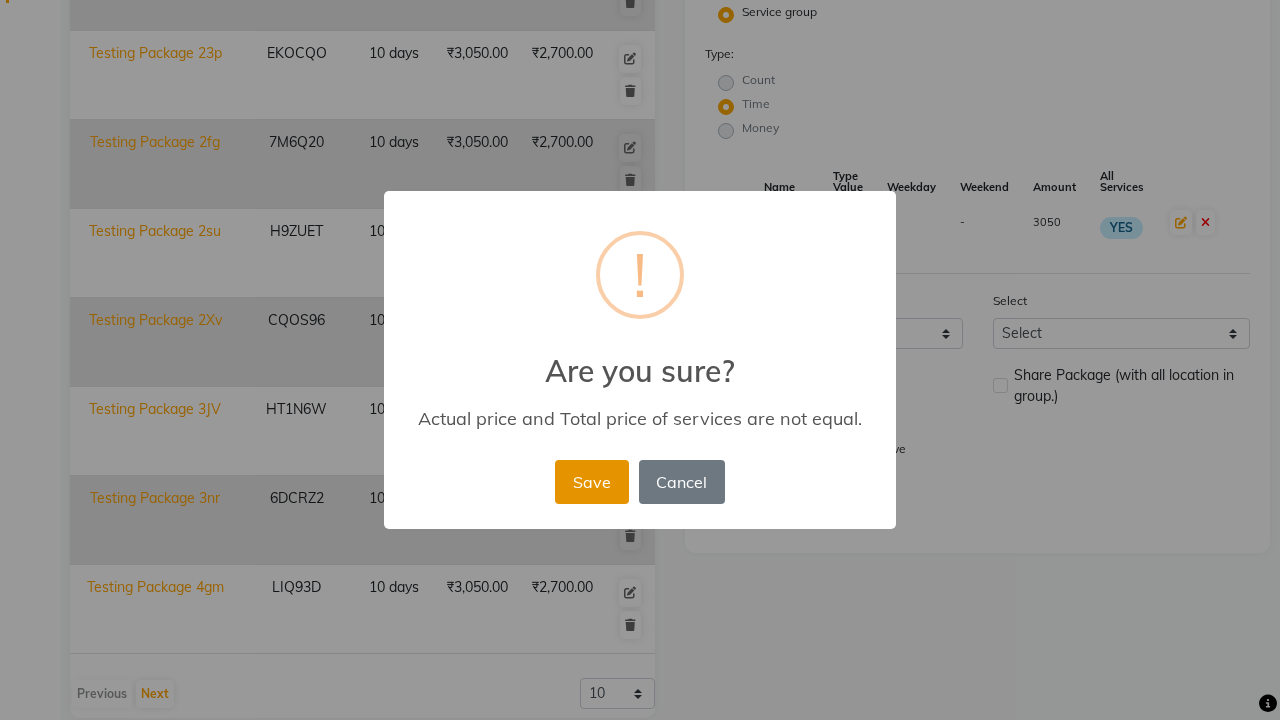 type 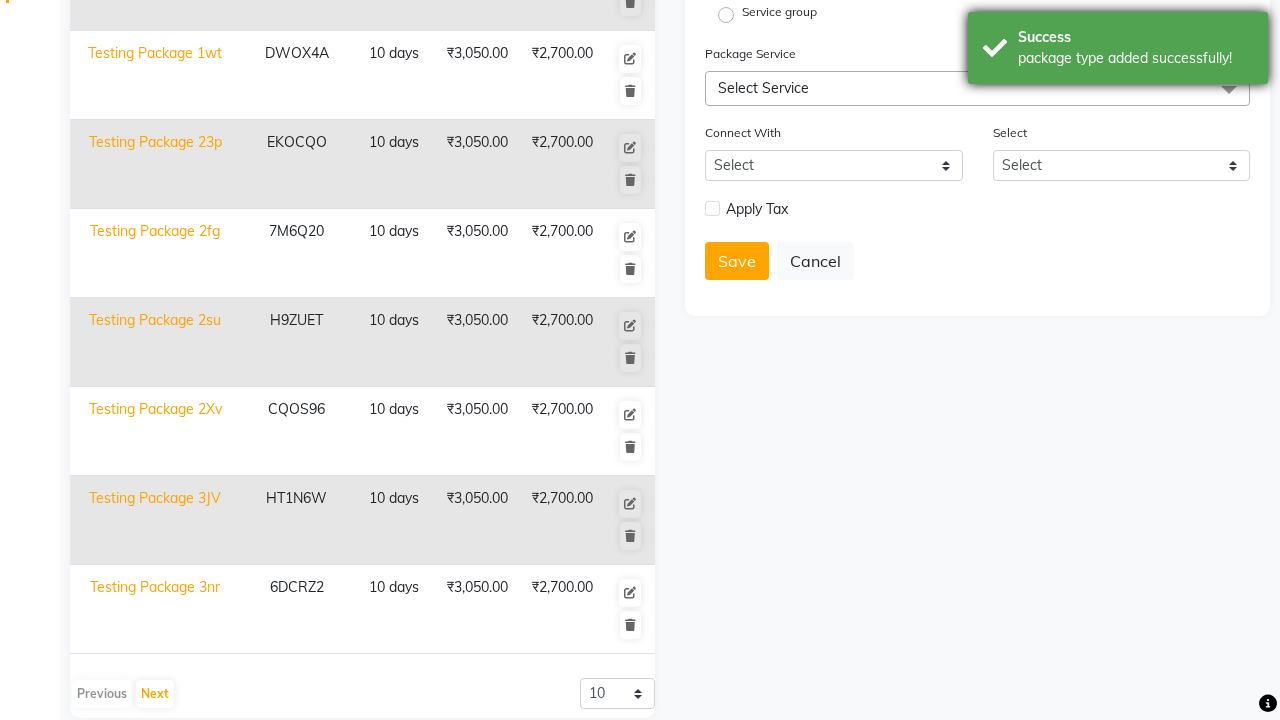 click on "package type added successfully!" at bounding box center [1135, 58] 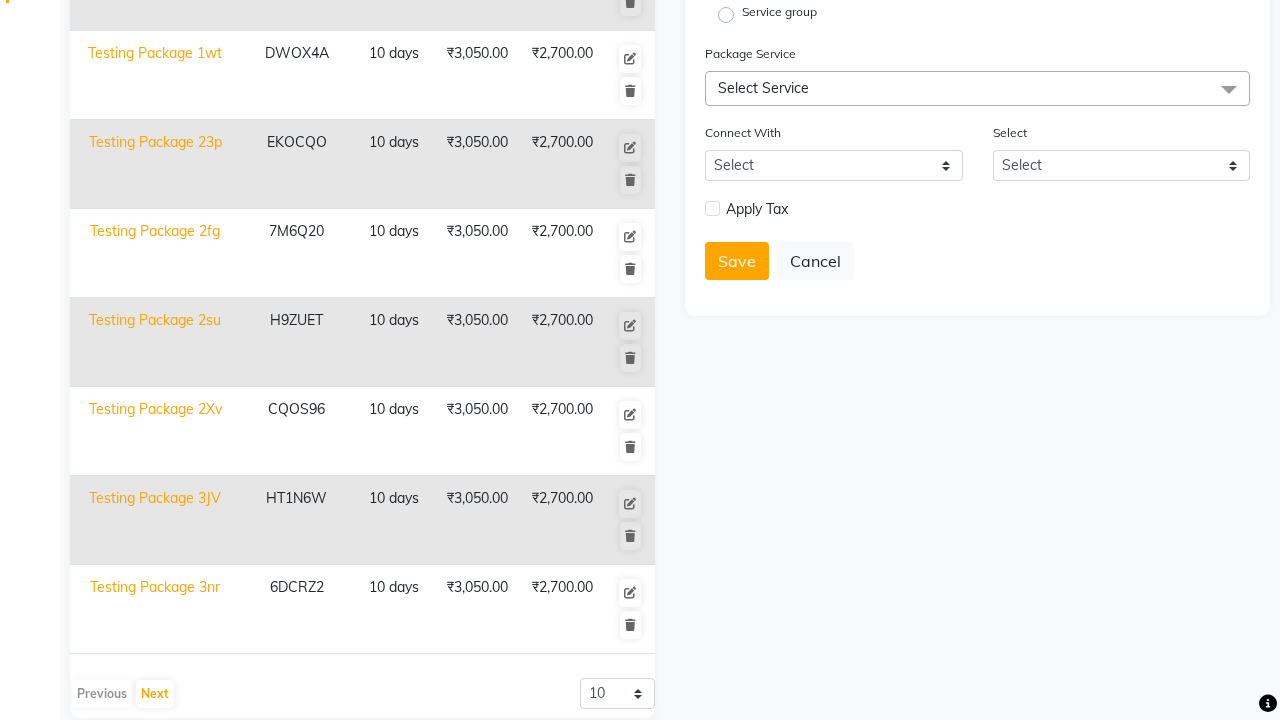click at bounding box center (37, -463) 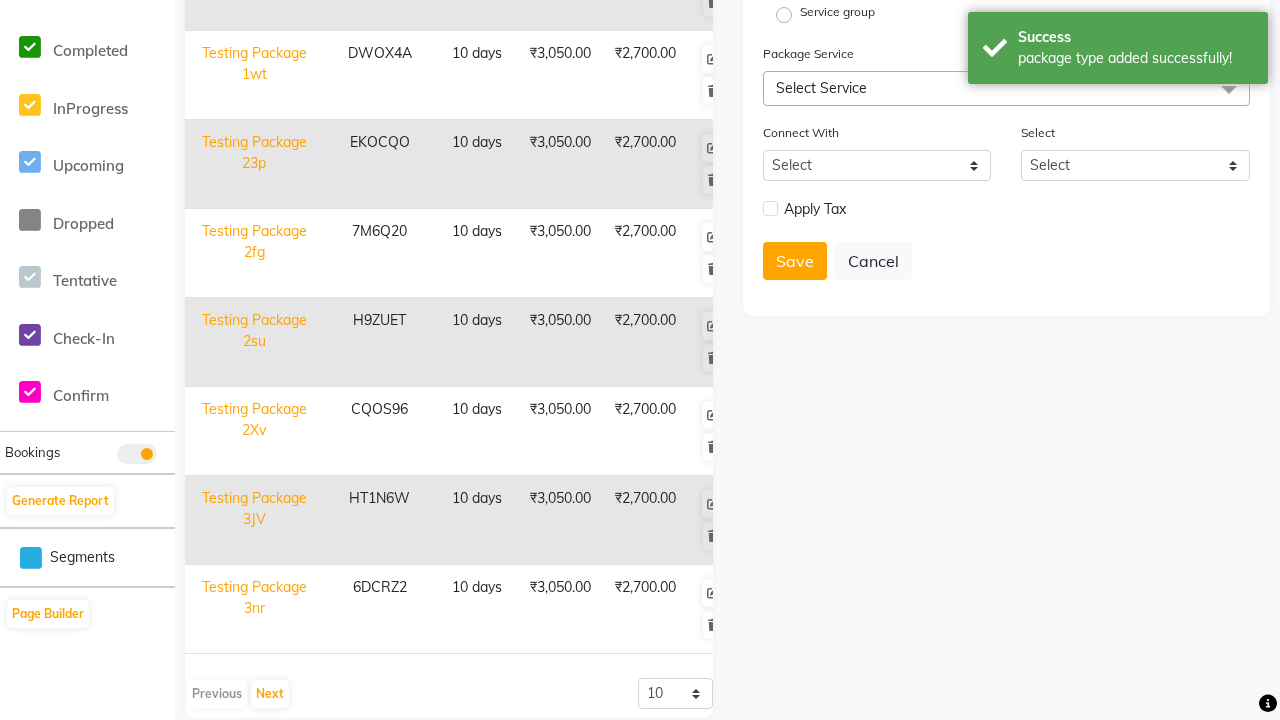 scroll, scrollTop: 0, scrollLeft: 0, axis: both 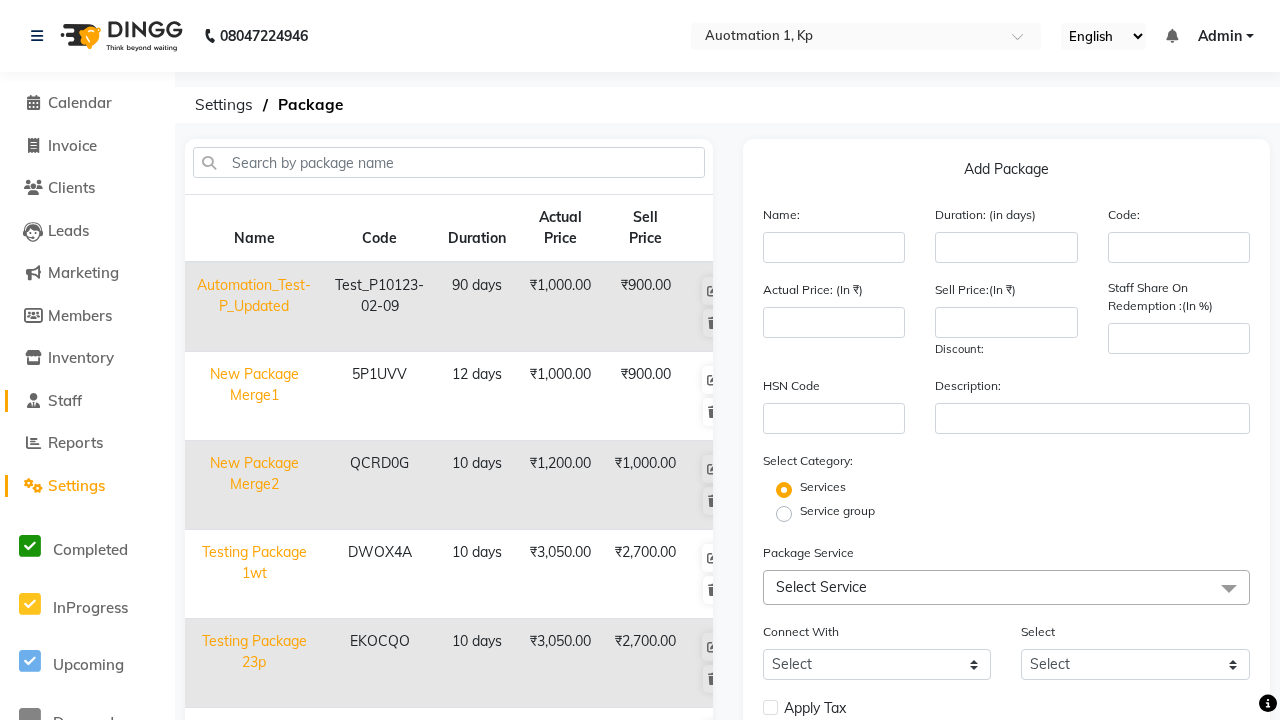 click on "Staff" 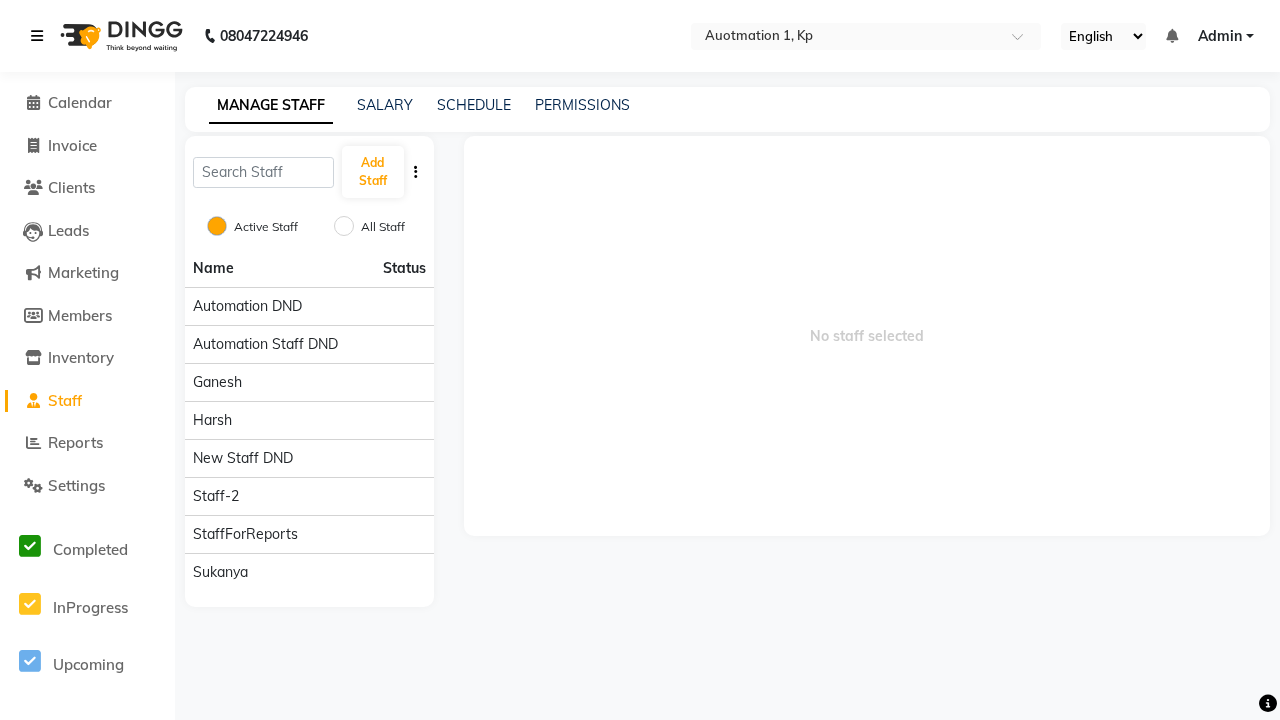 click at bounding box center [37, 36] 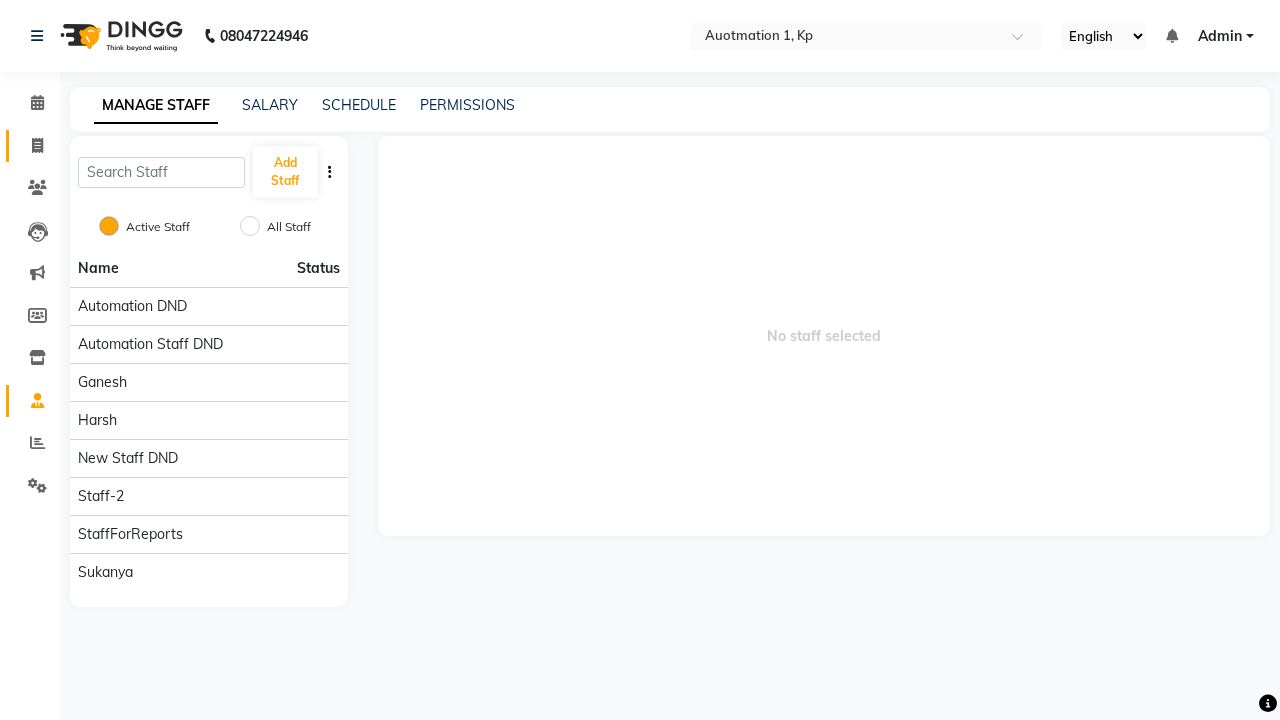 click 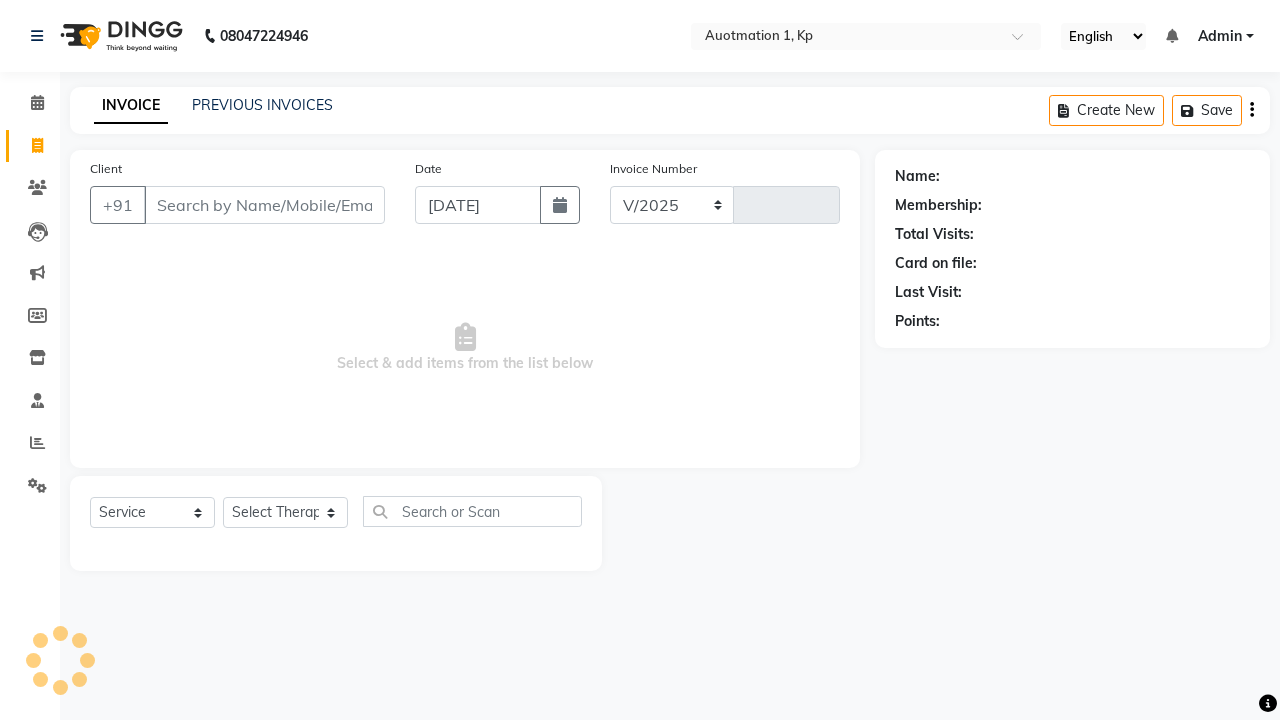 select on "150" 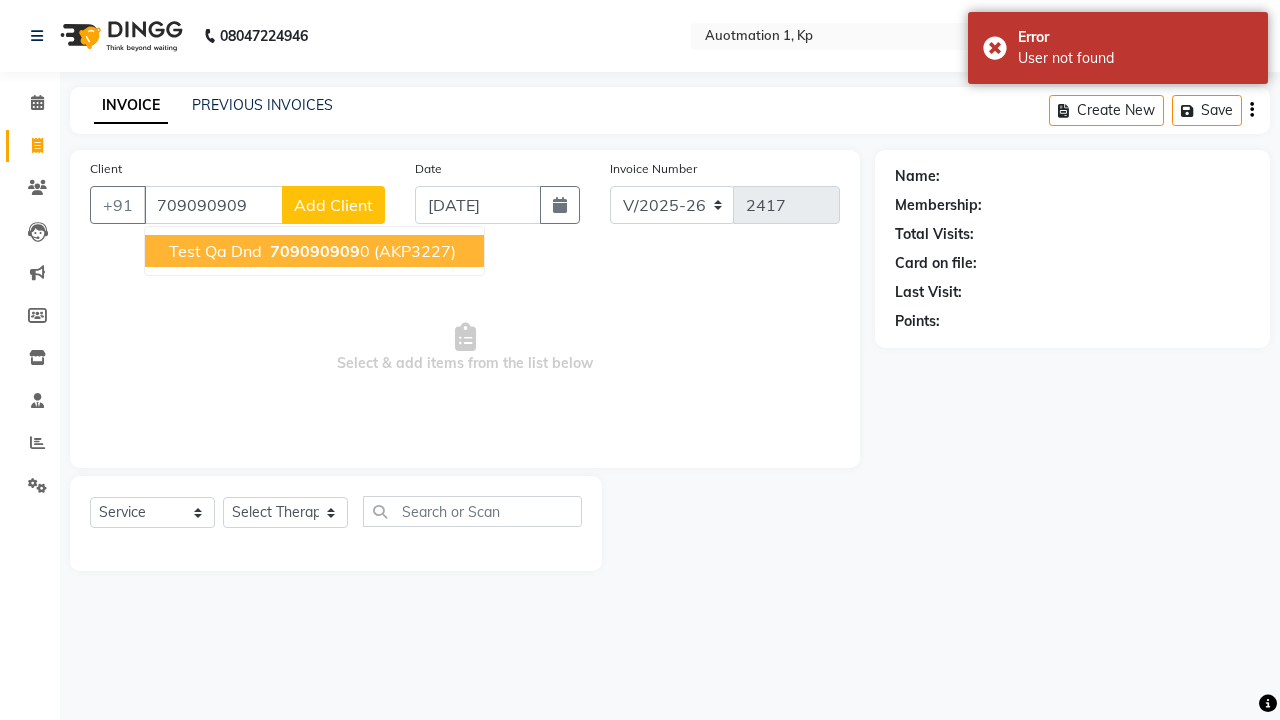 click on "709090909" at bounding box center [315, 251] 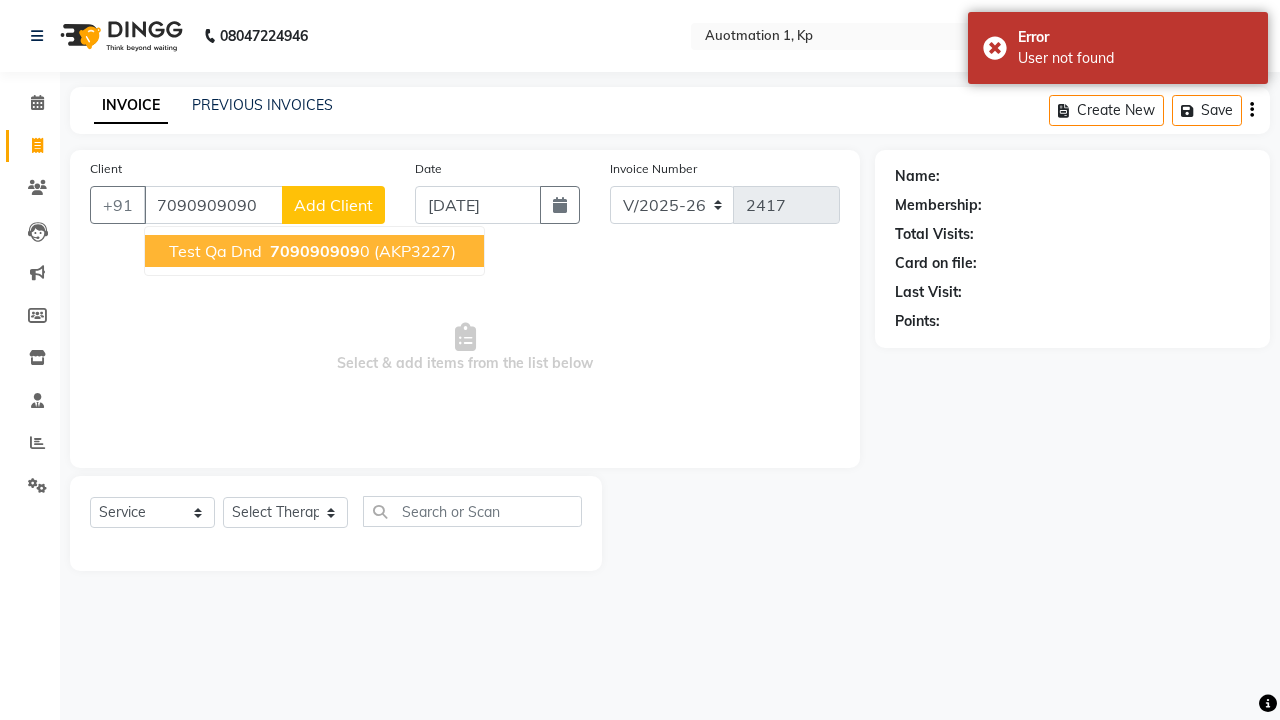 type on "7090909090" 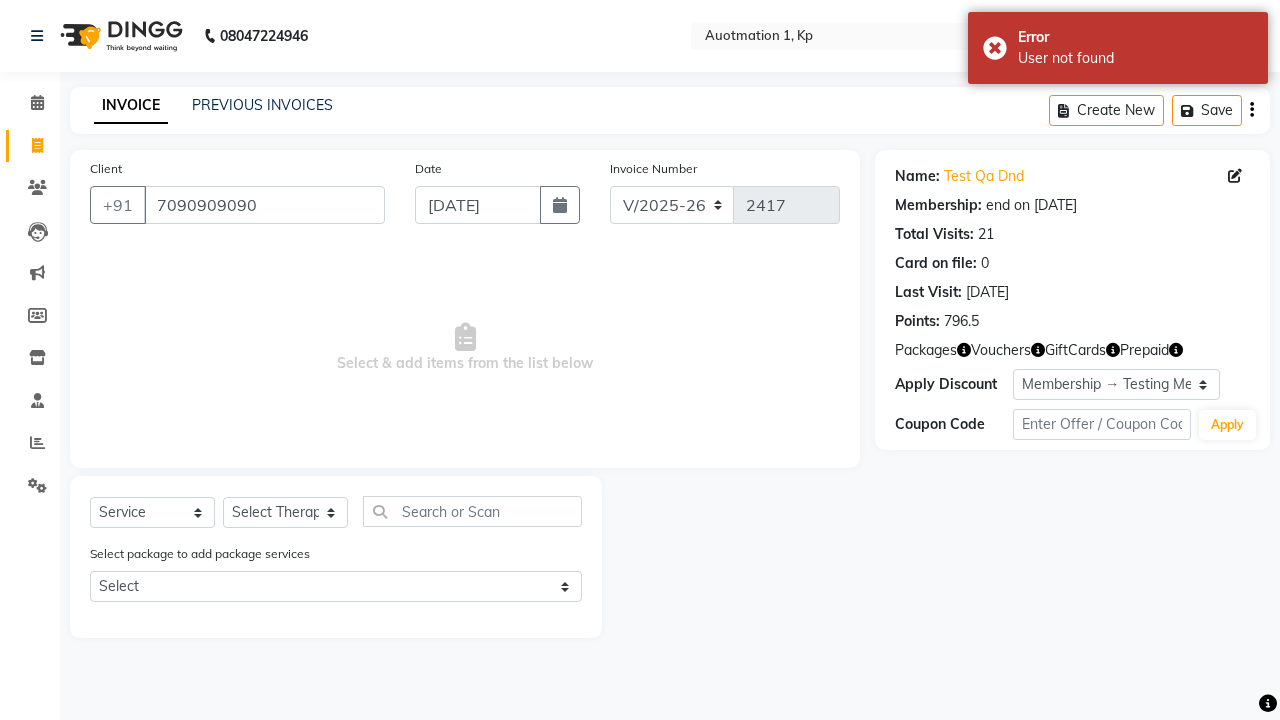 select on "0:" 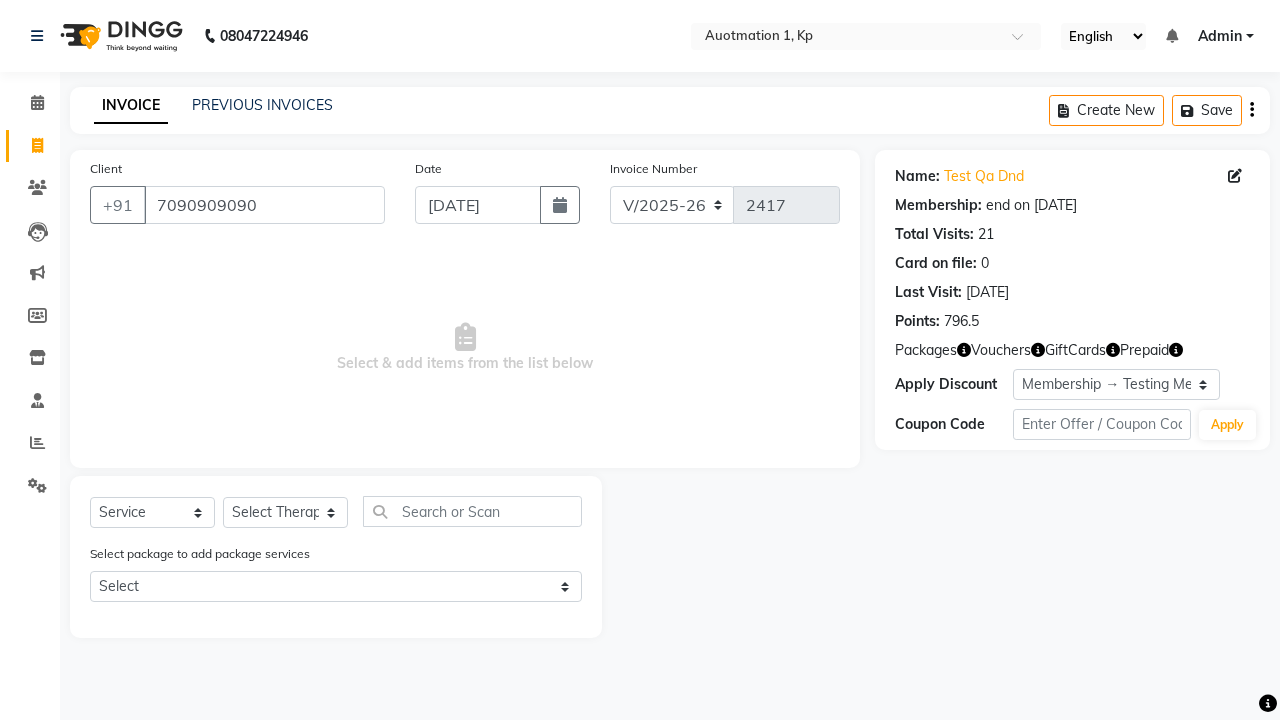 select on "package" 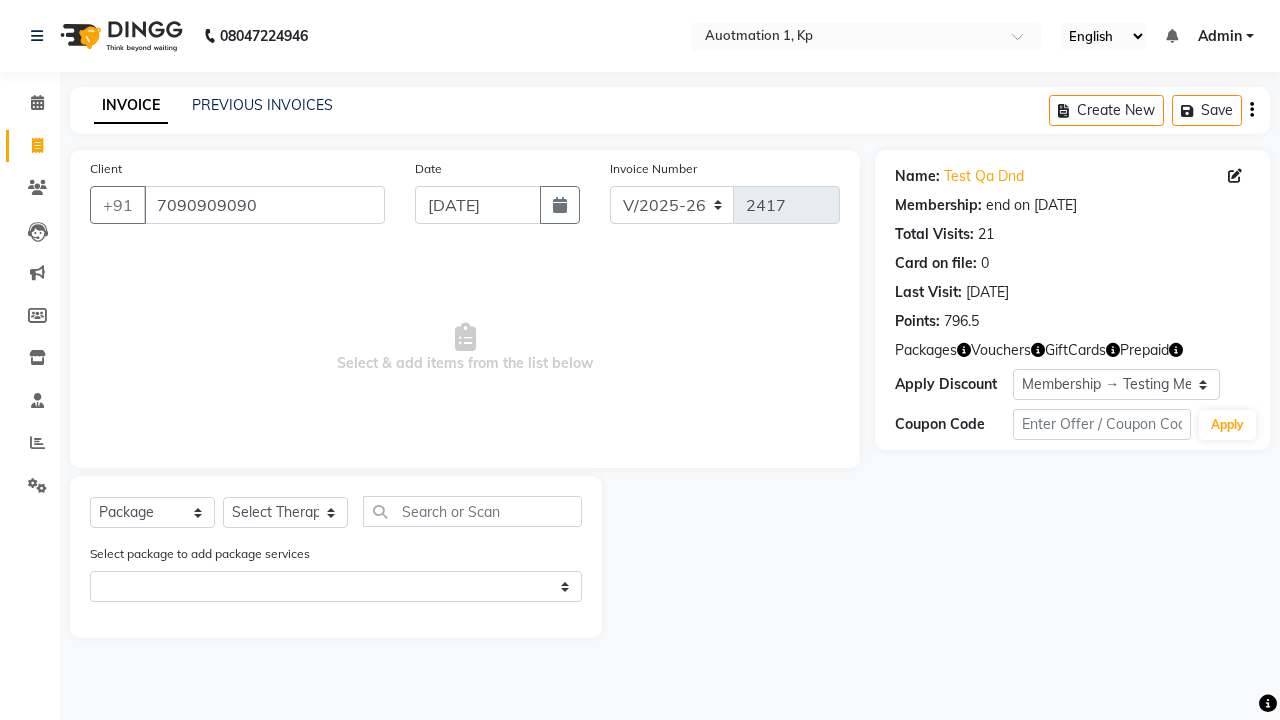 select on "2102" 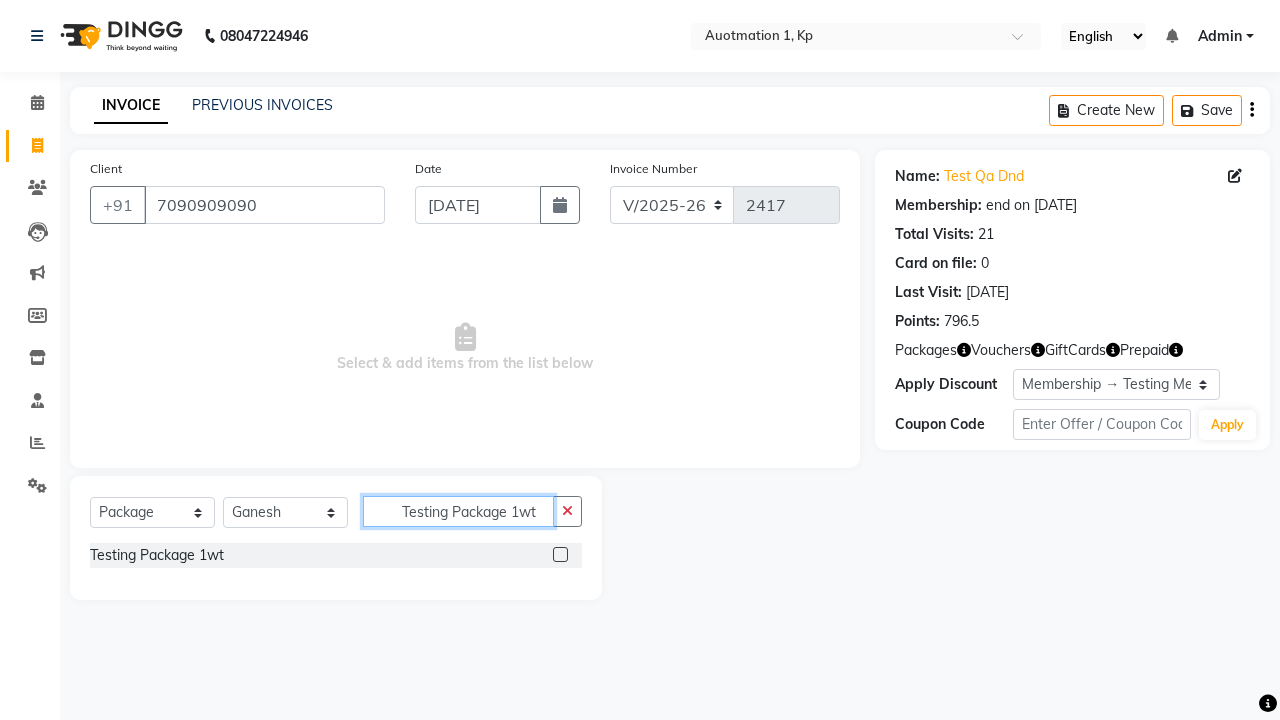 type on "Testing Package 1wt" 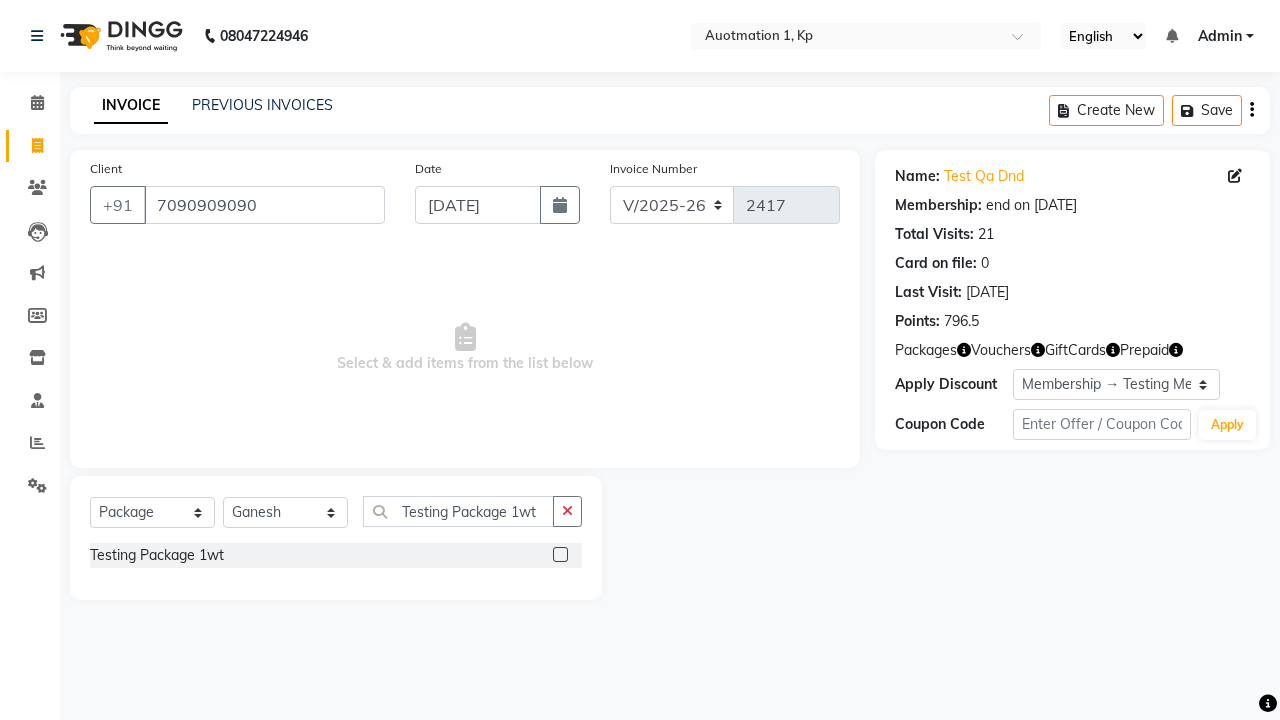 click 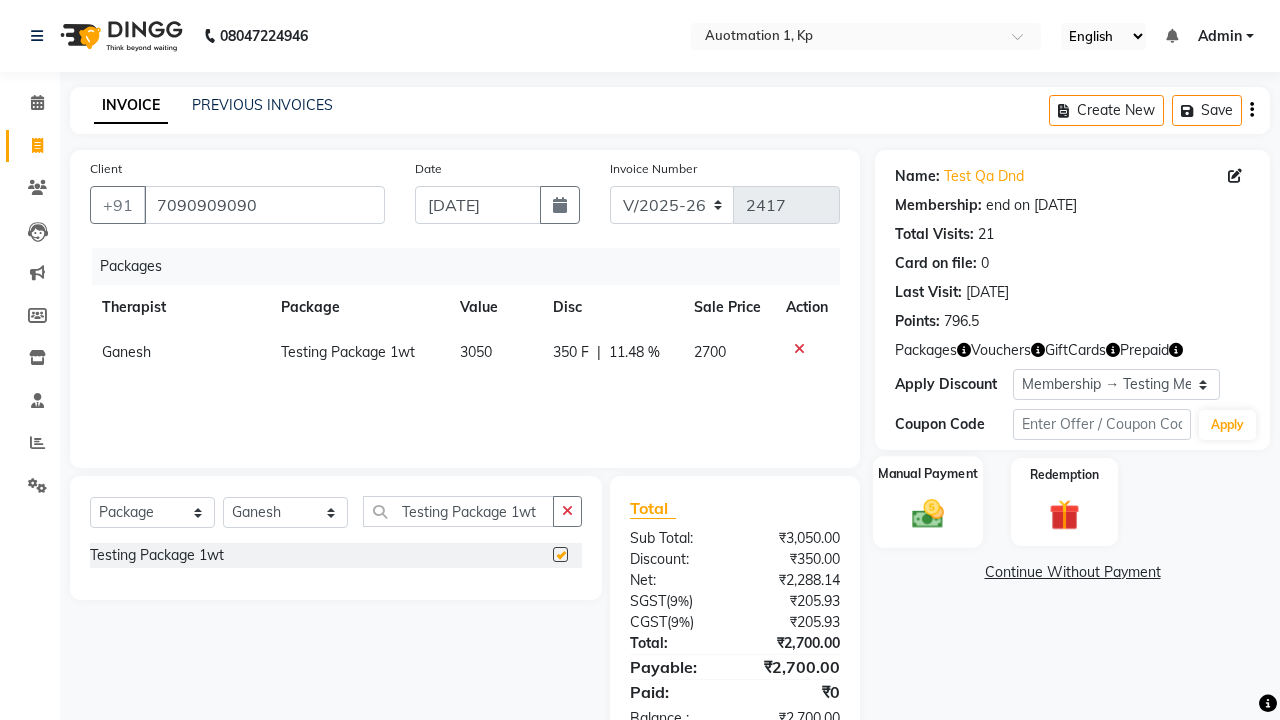 click 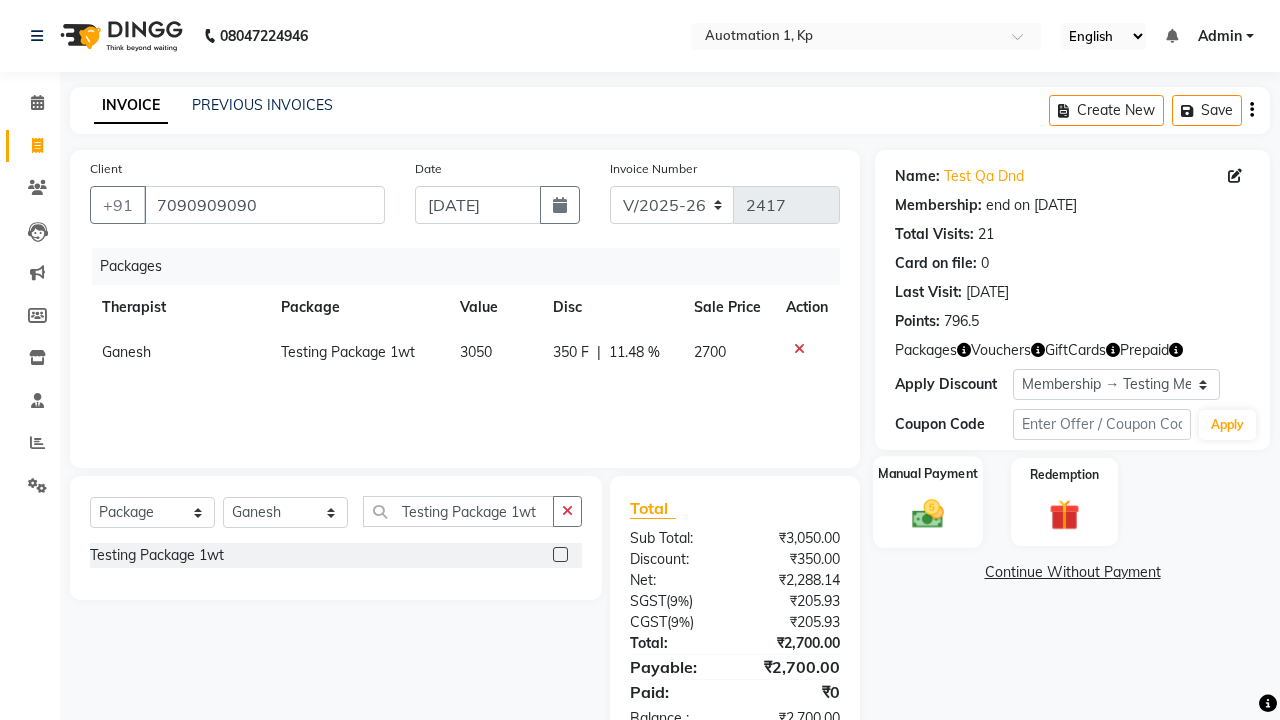 checkbox on "false" 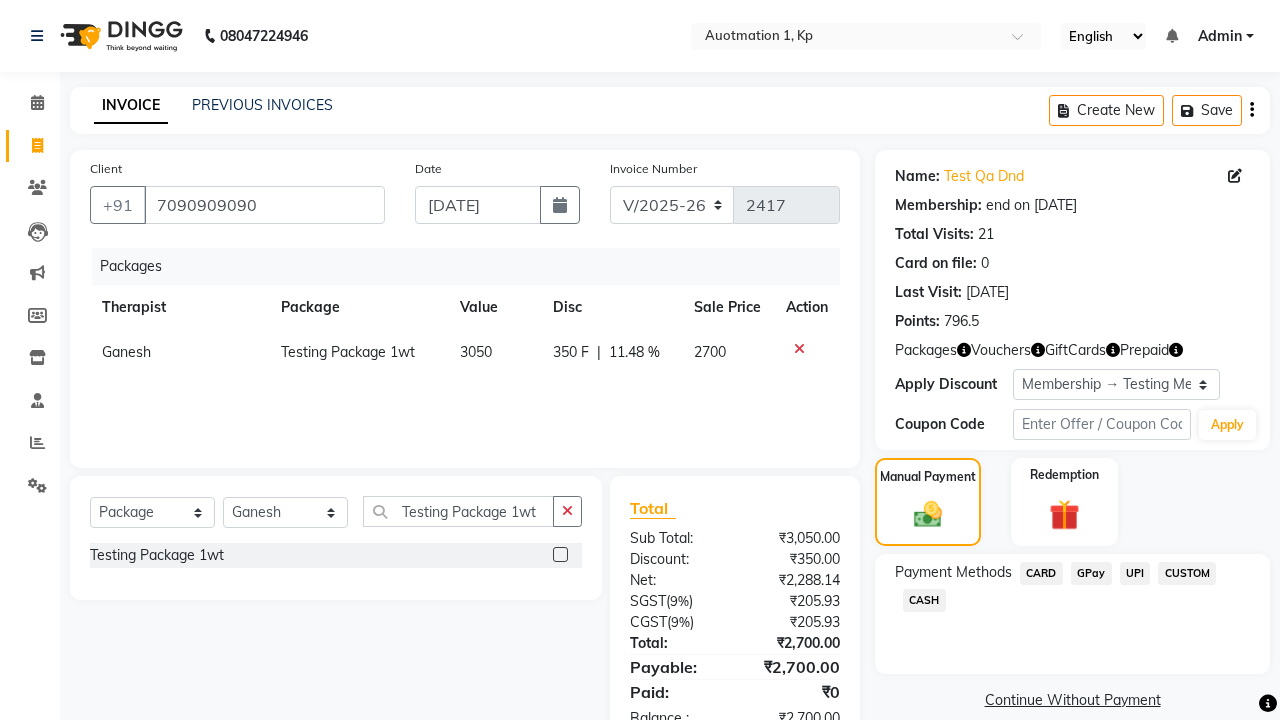 click on "CARD" 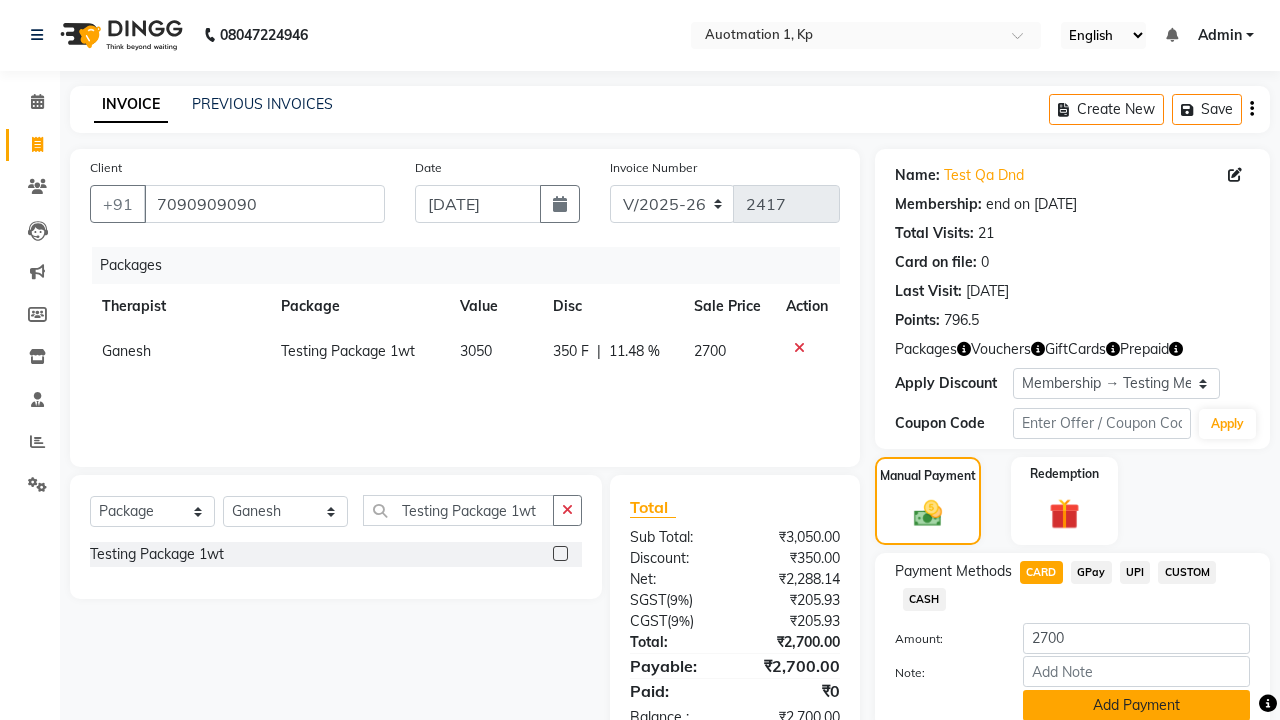 click on "Add Payment" 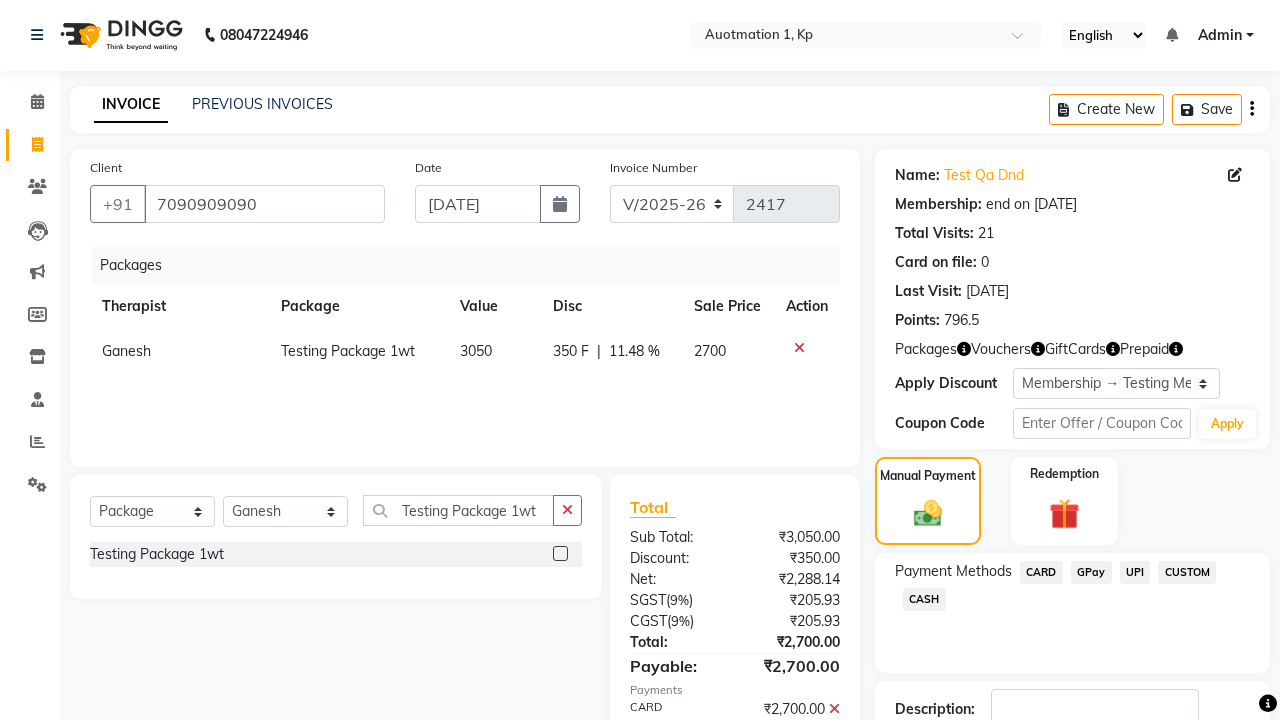 click 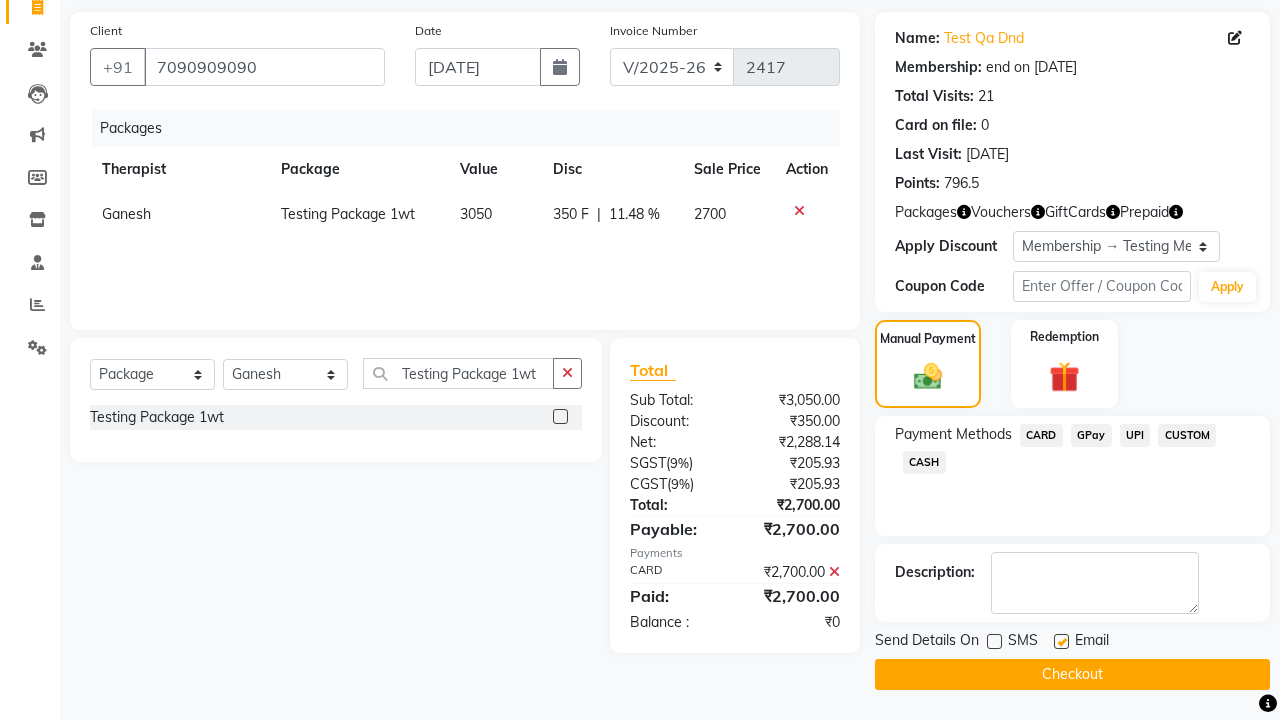 click 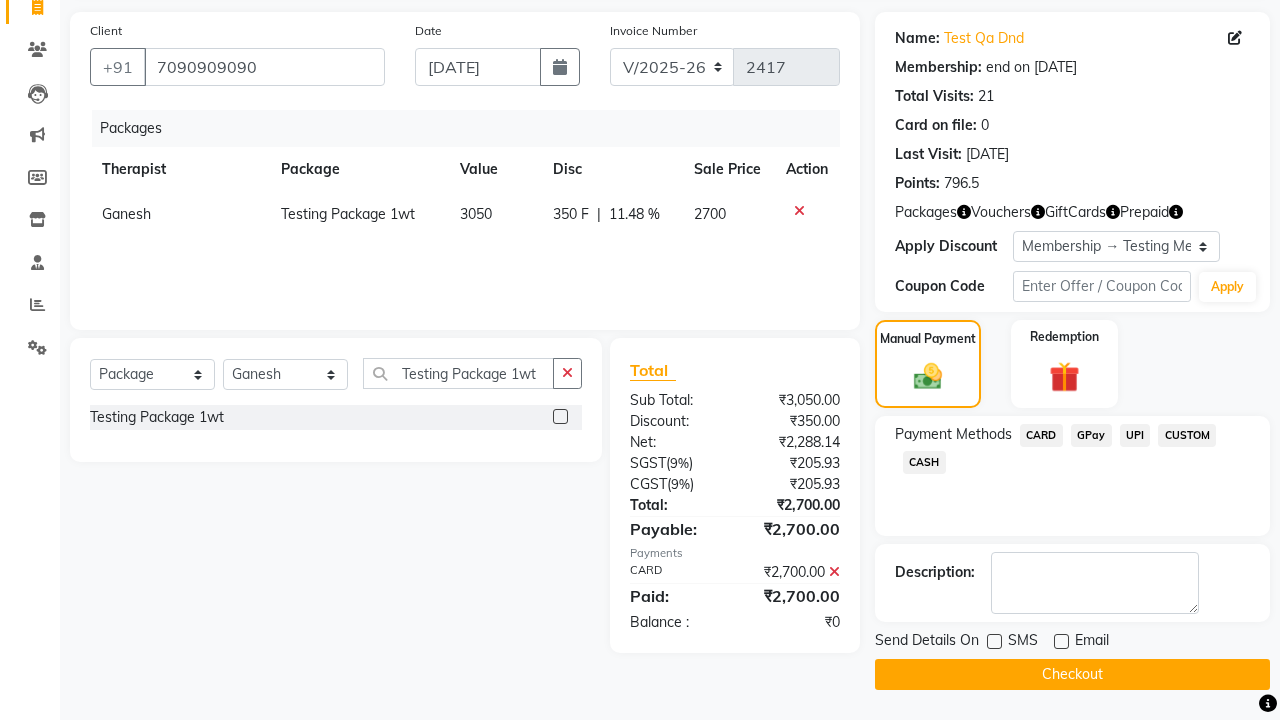 click on "Checkout" 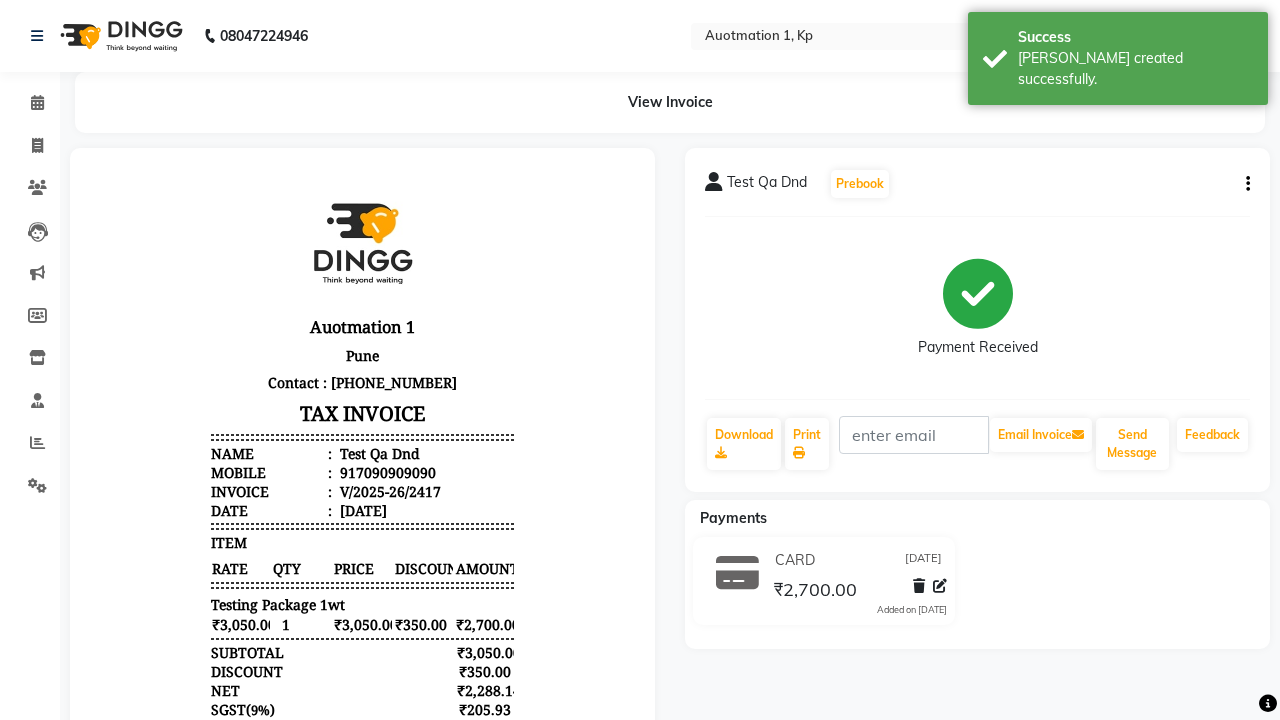 scroll, scrollTop: 0, scrollLeft: 0, axis: both 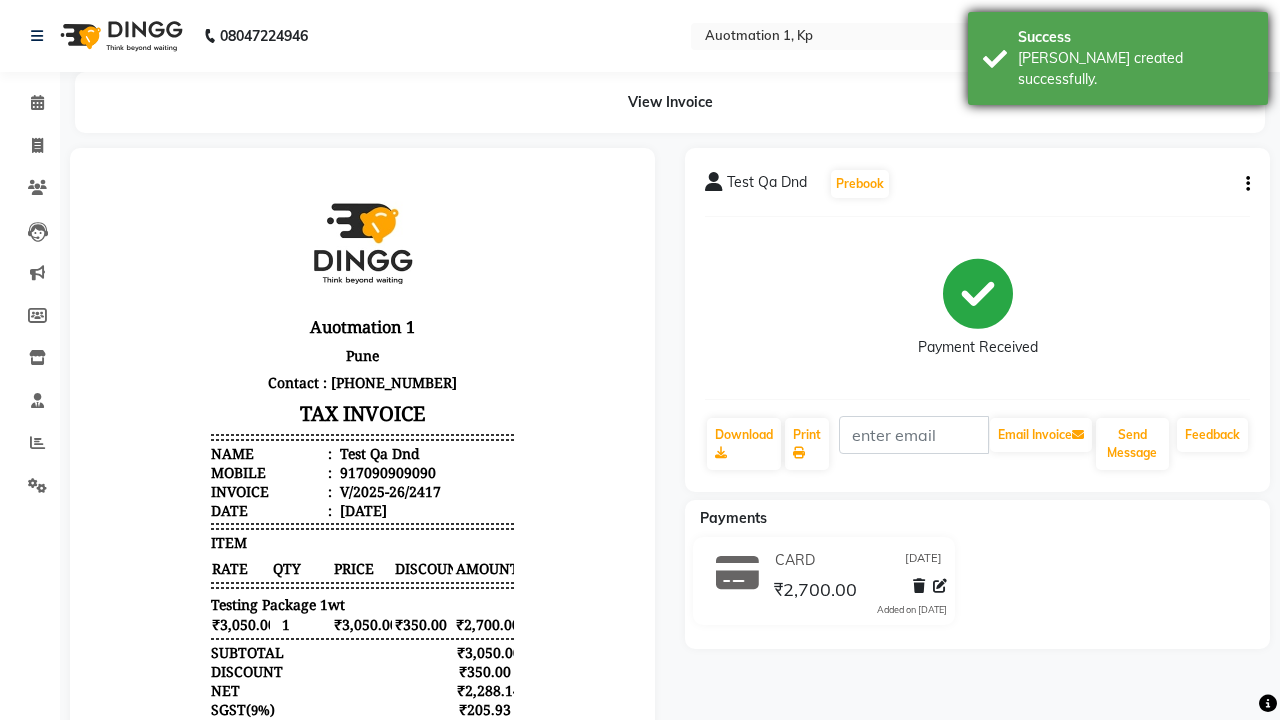 click on "[PERSON_NAME] created successfully." at bounding box center [1135, 69] 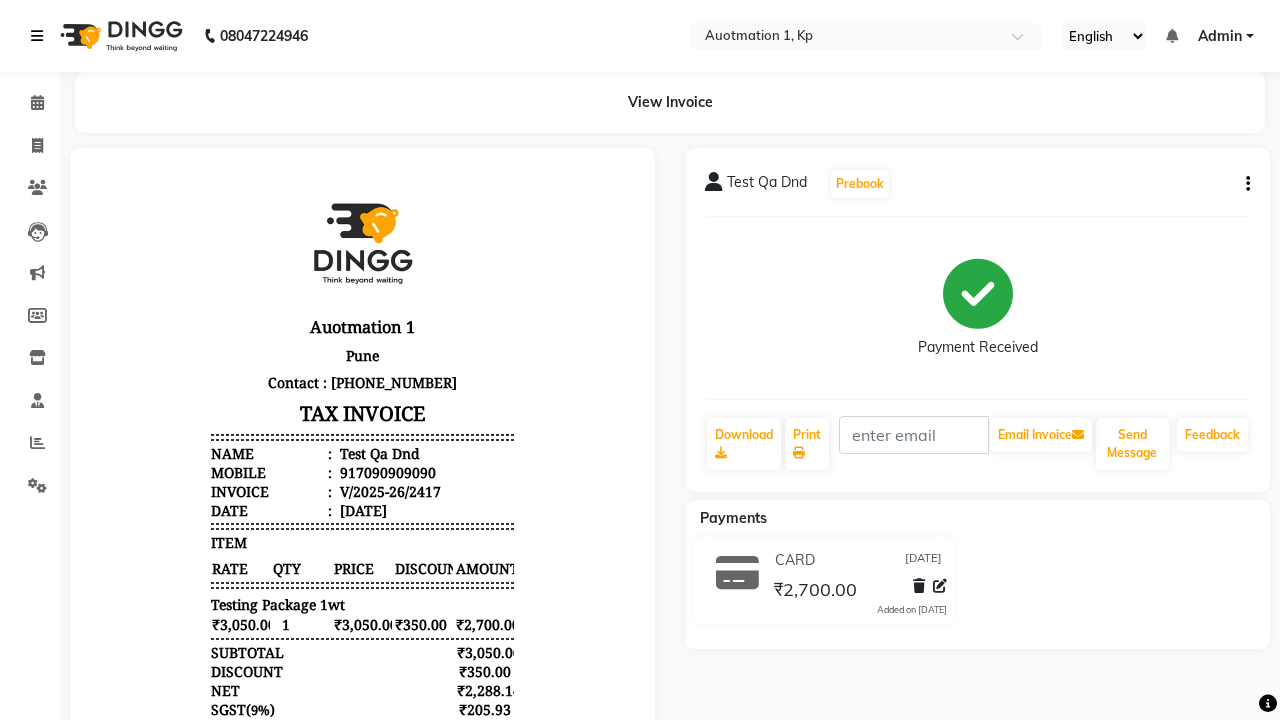 click at bounding box center [37, 36] 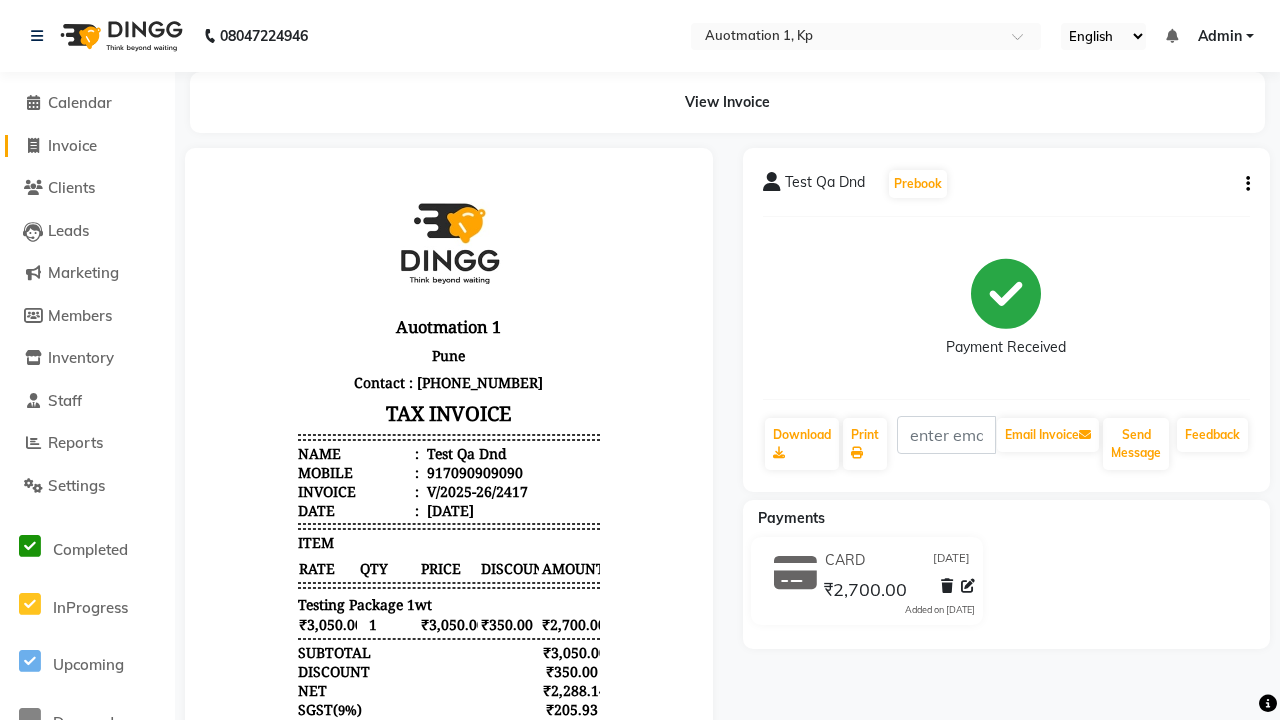 click on "Invoice" 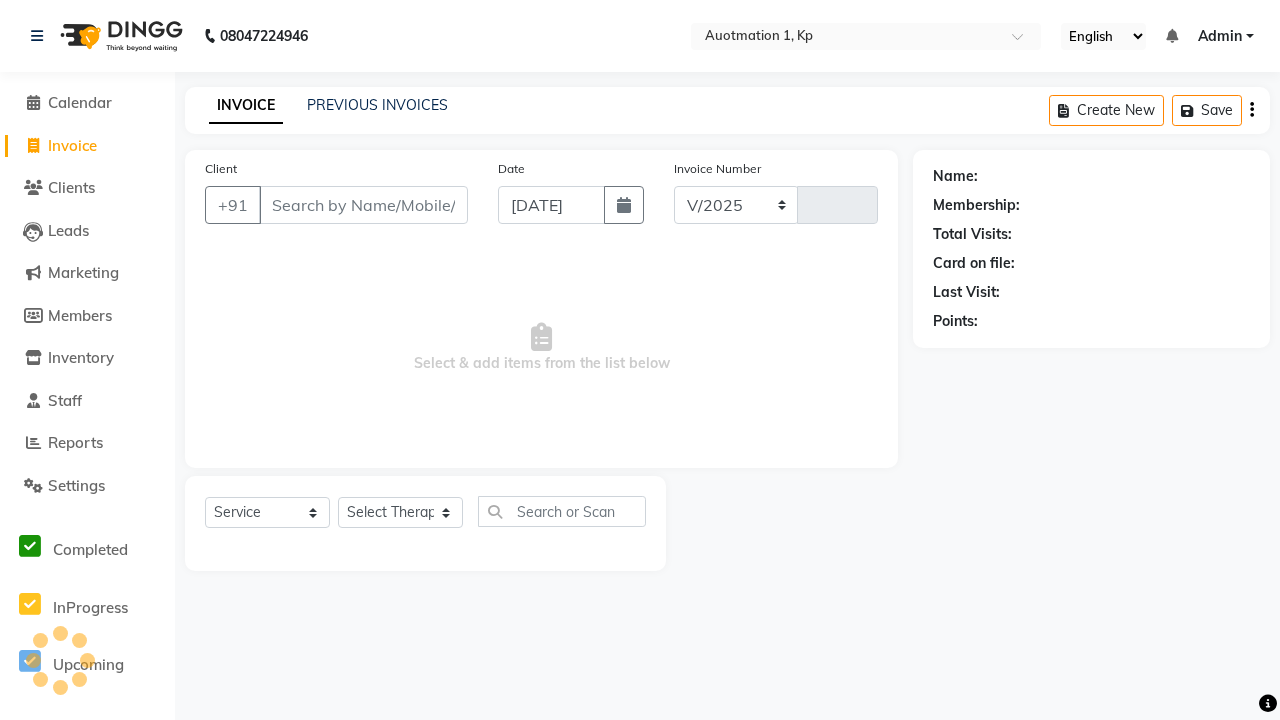 select on "150" 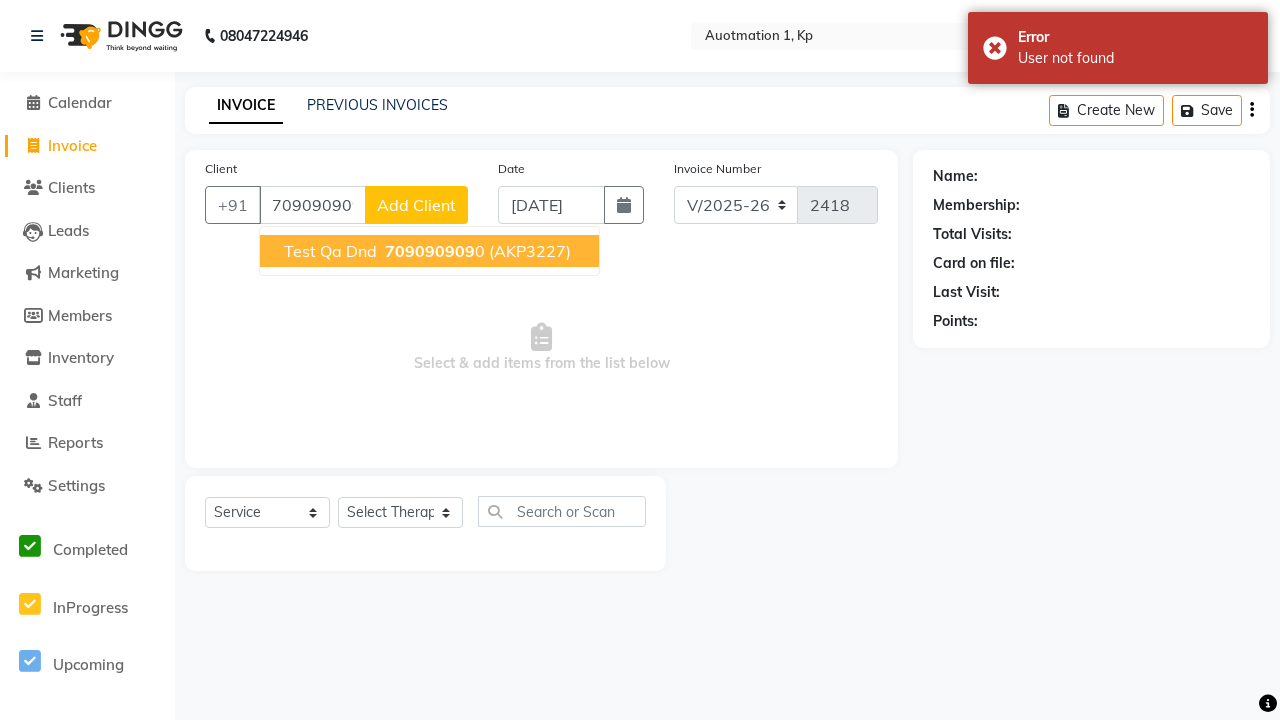 click on "709090909" at bounding box center [430, 251] 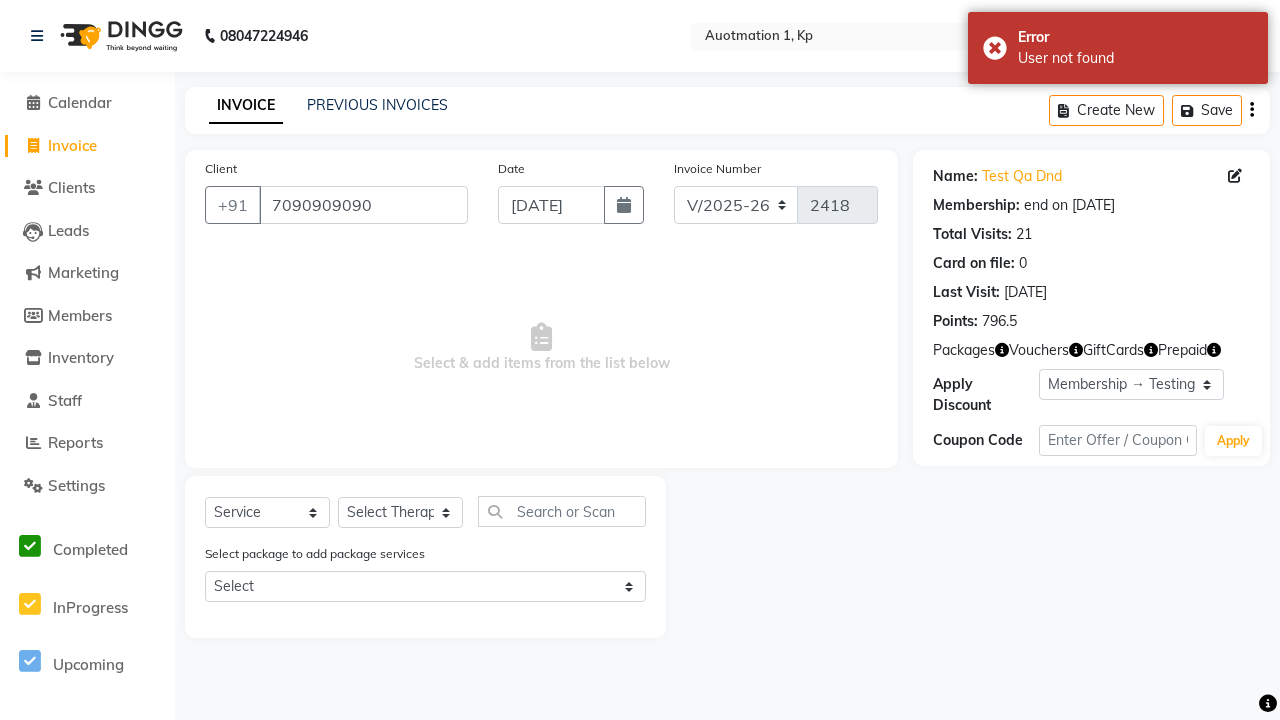 select on "0:" 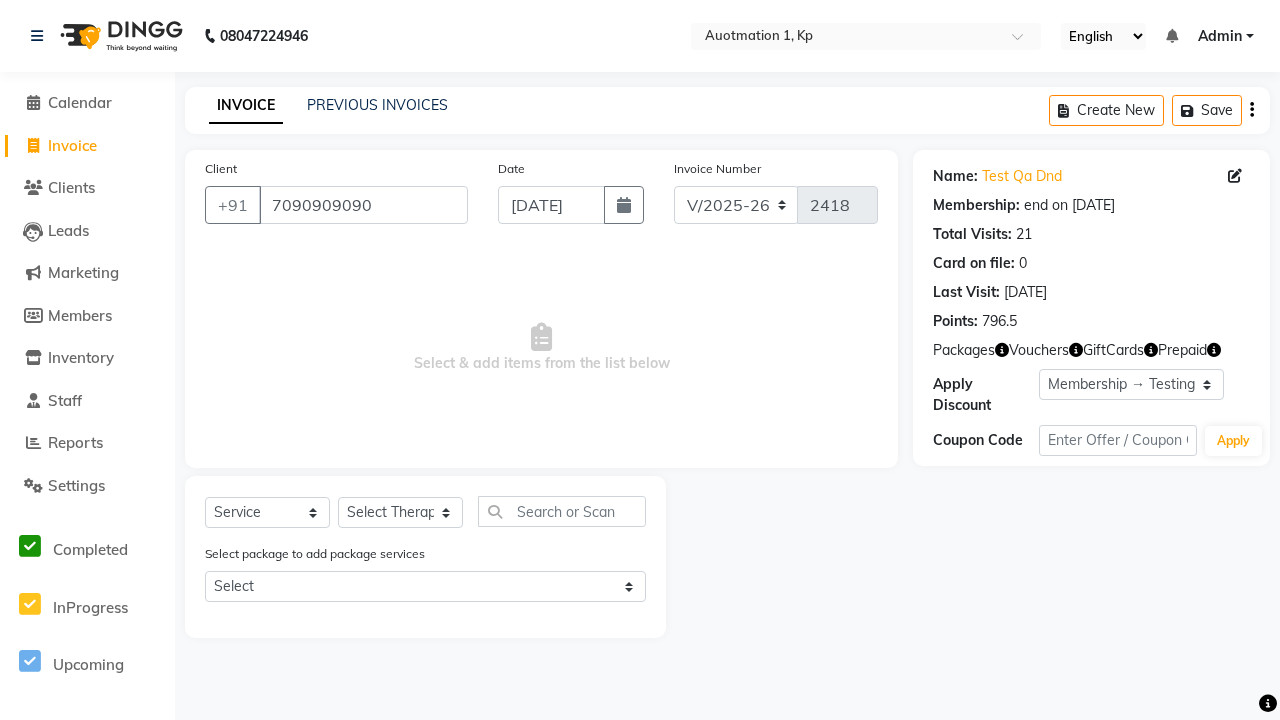 select on "2102" 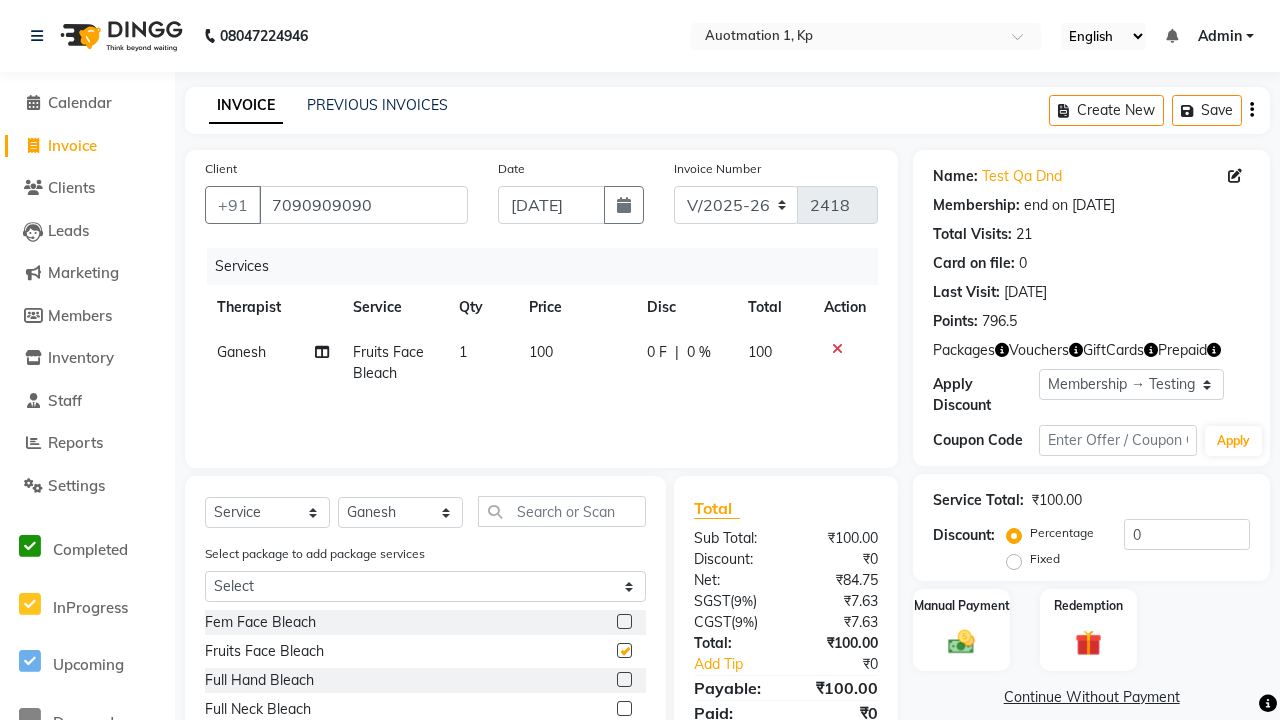 checkbox on "false" 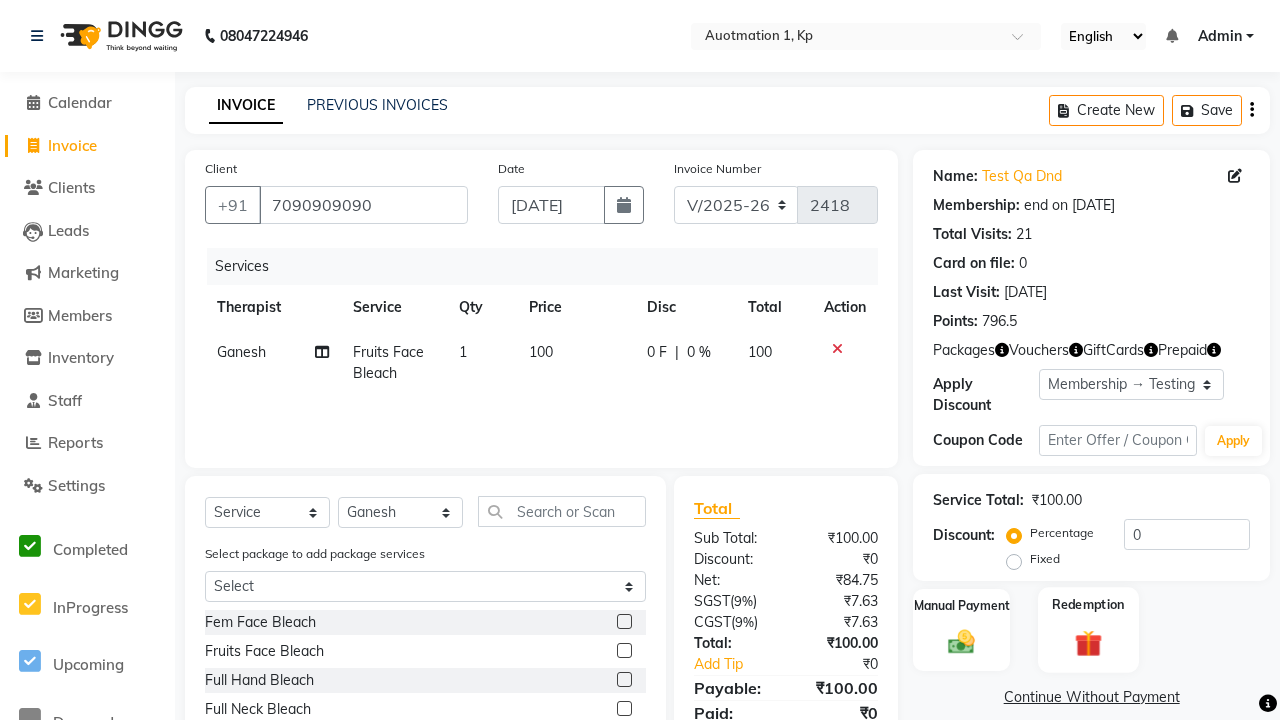 click 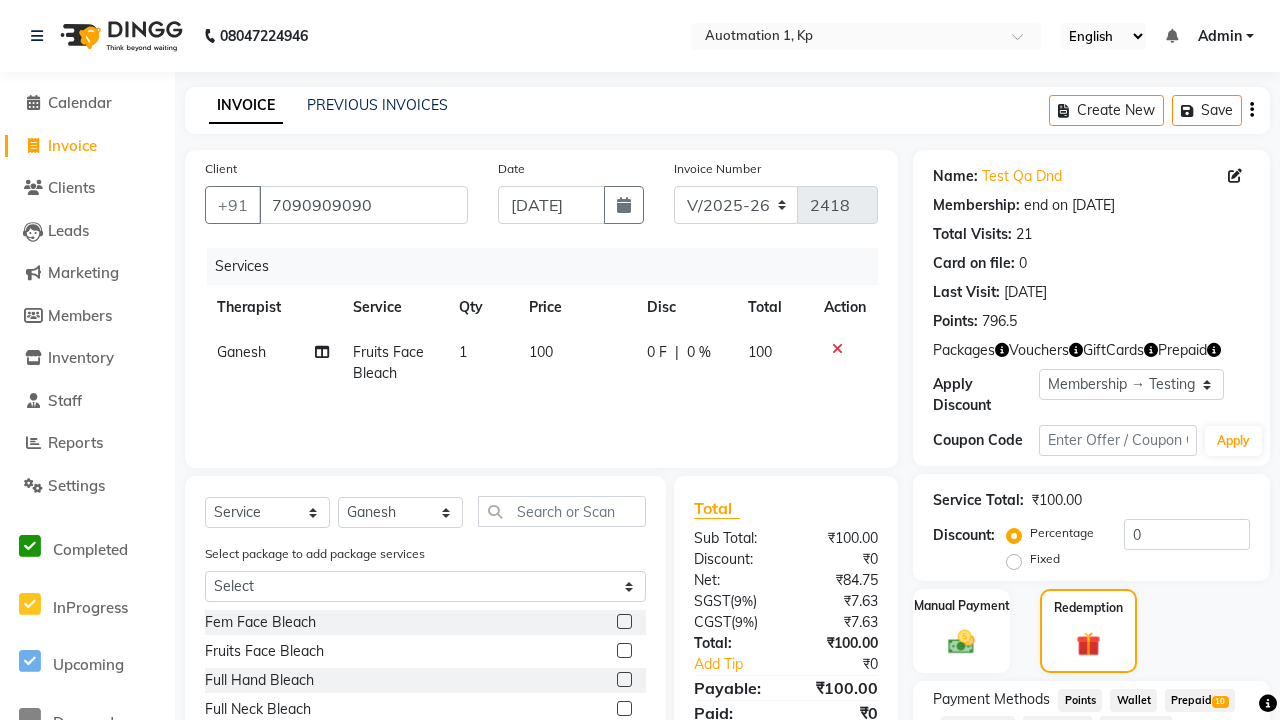 click on "Package  43" 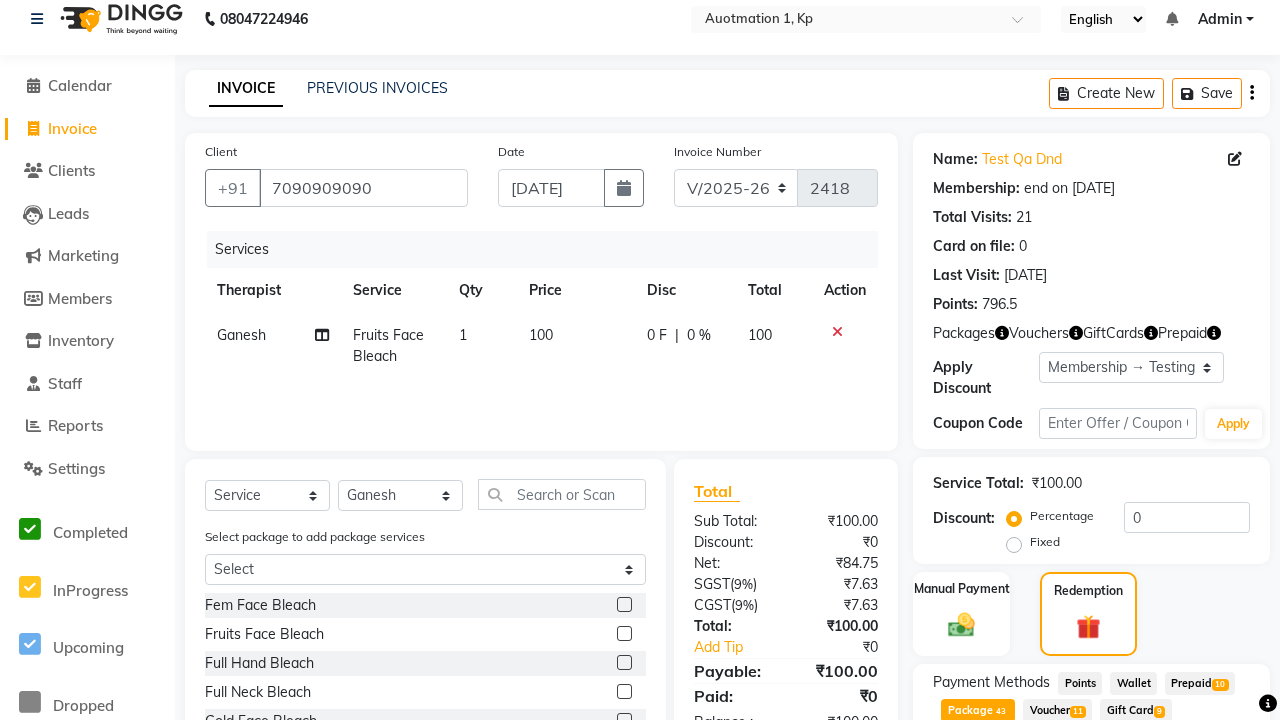 click on "Apply" at bounding box center [1197, 791] 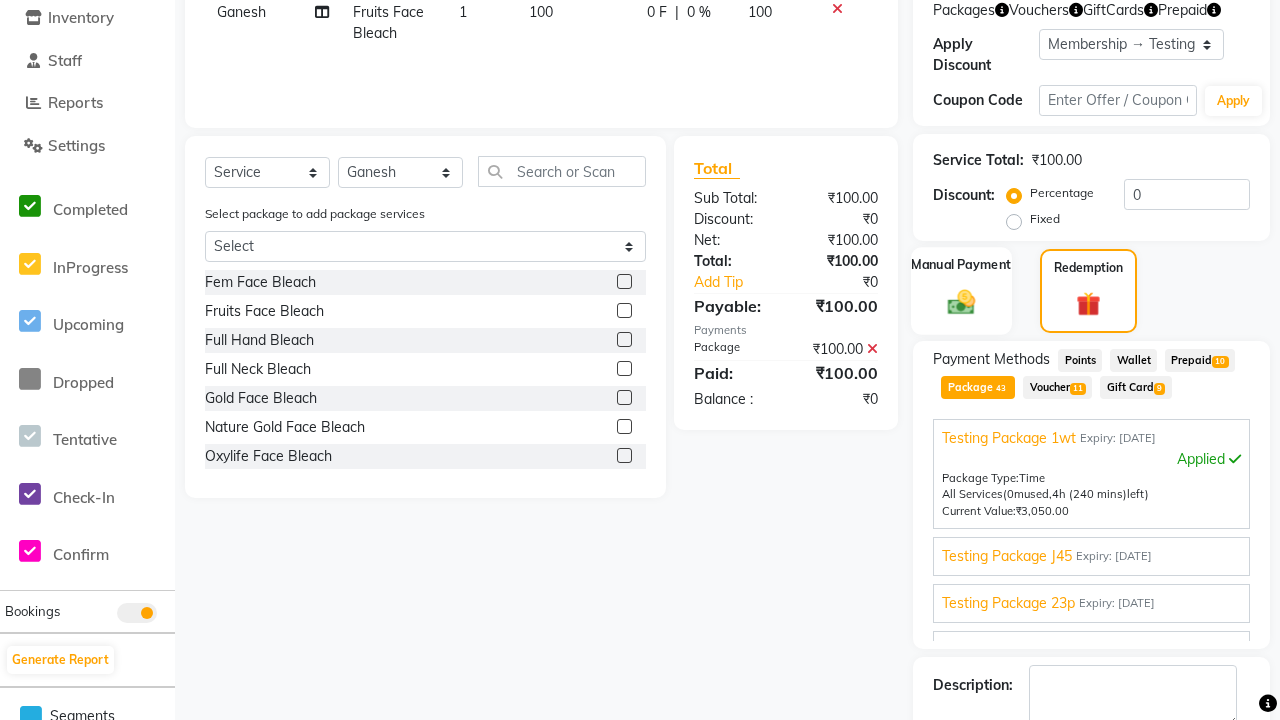 click 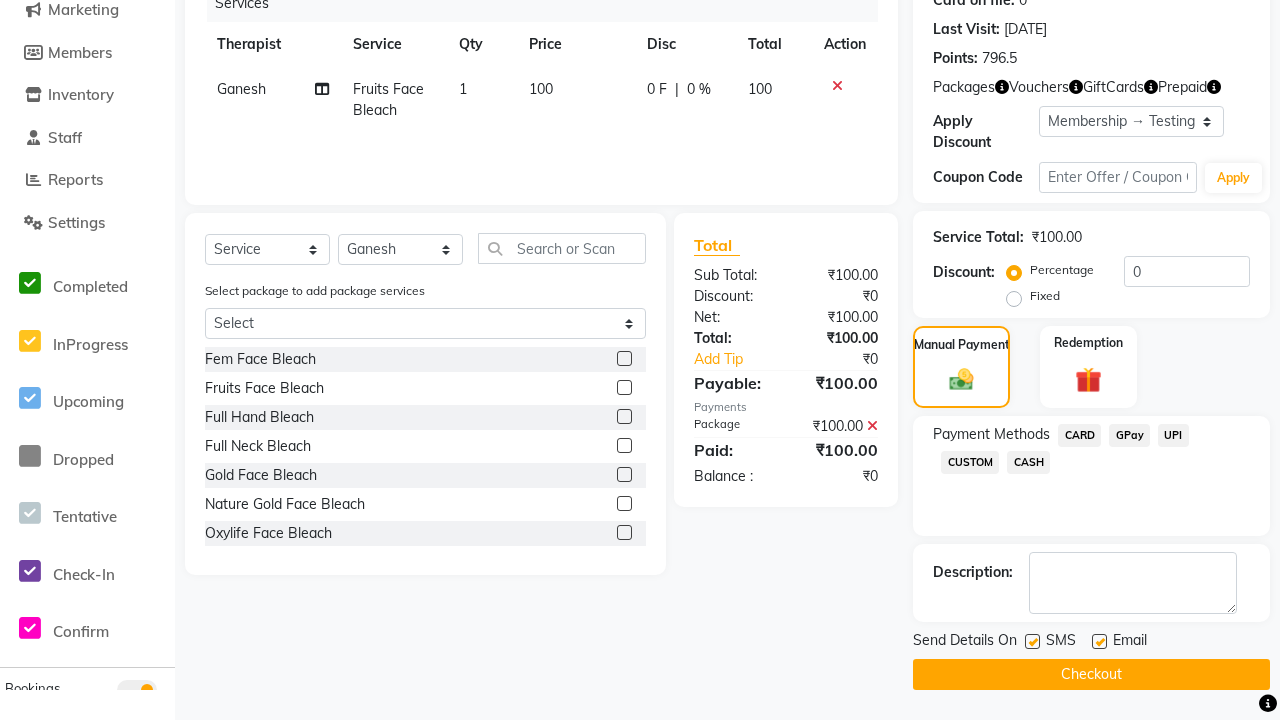 click on "CARD" 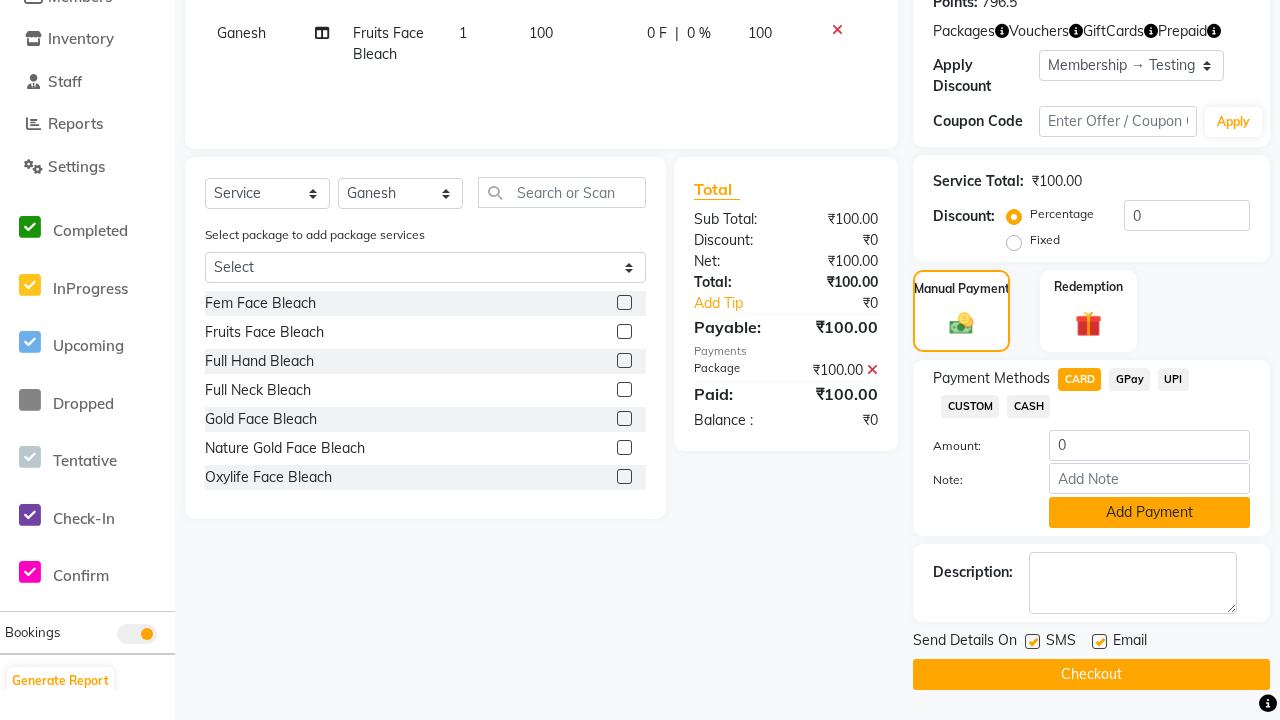 click on "Add Payment" 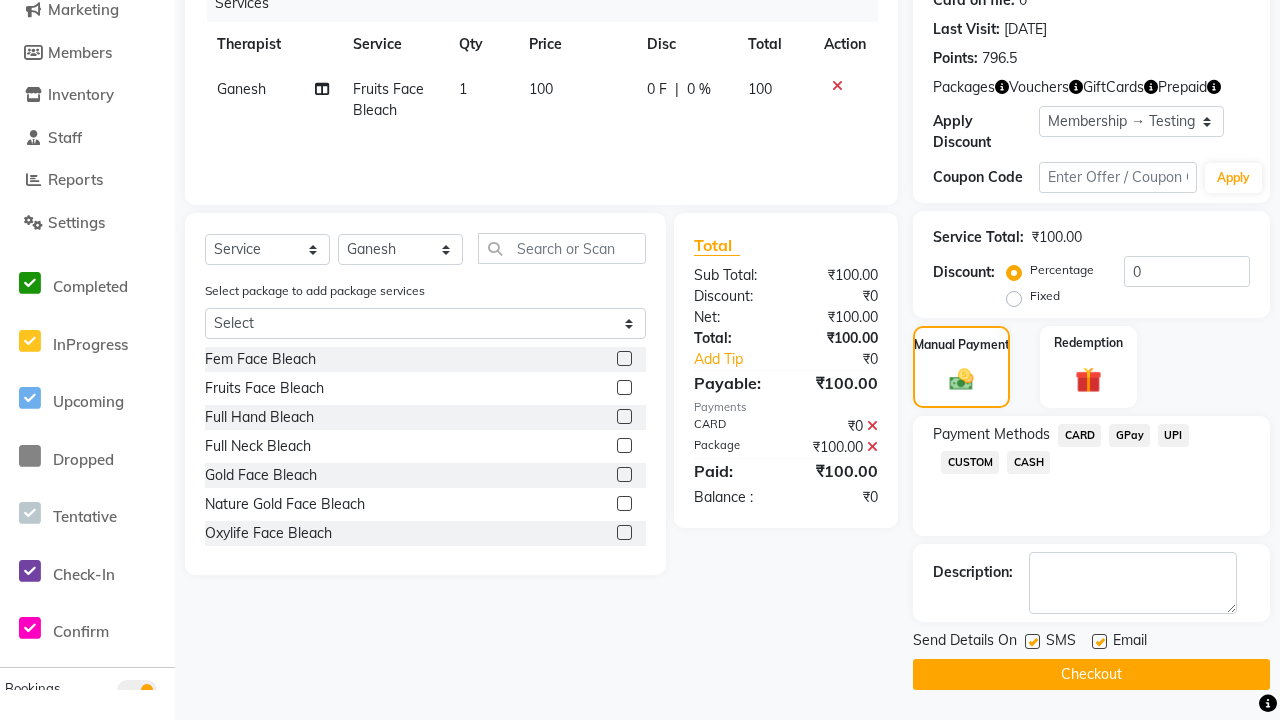 click 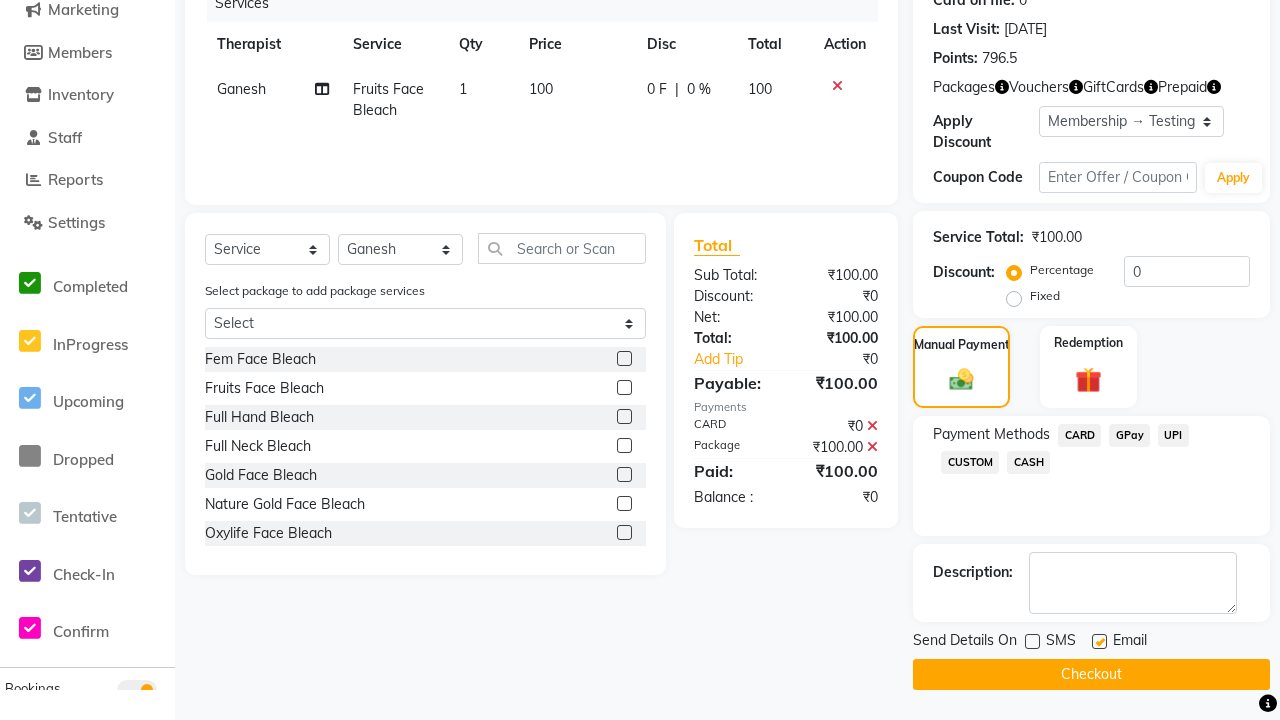 click 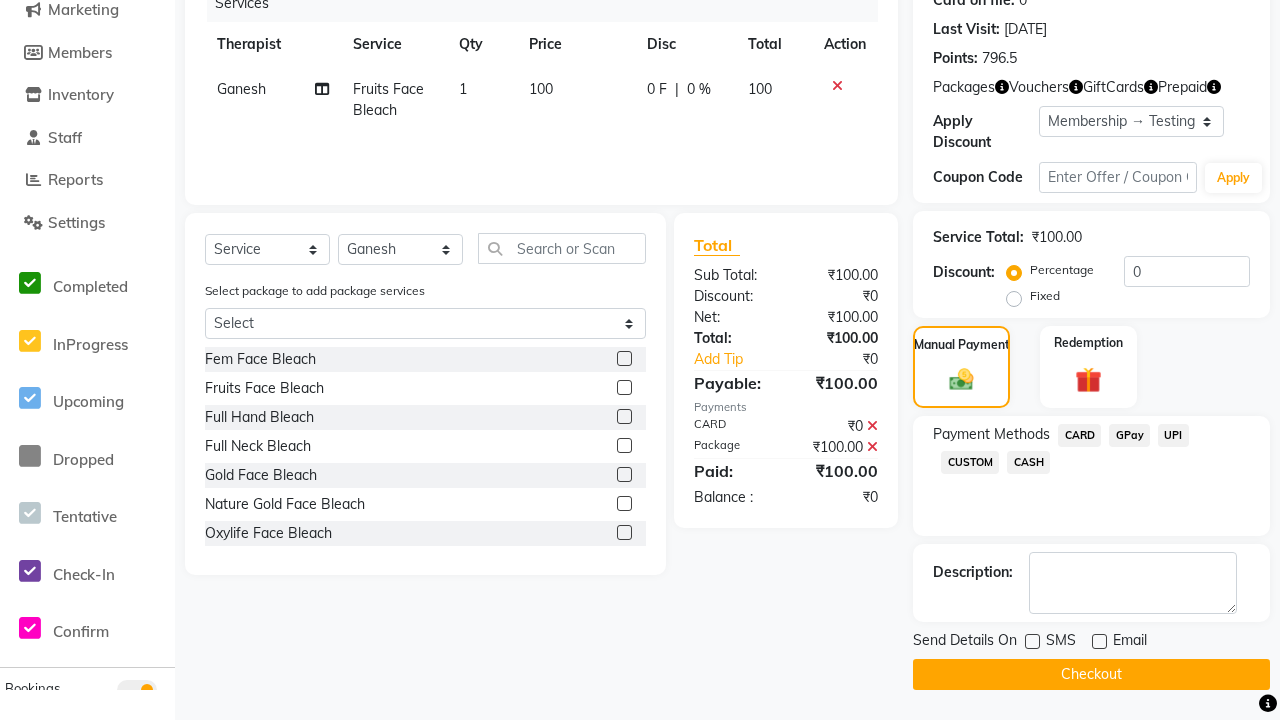 click on "Checkout" 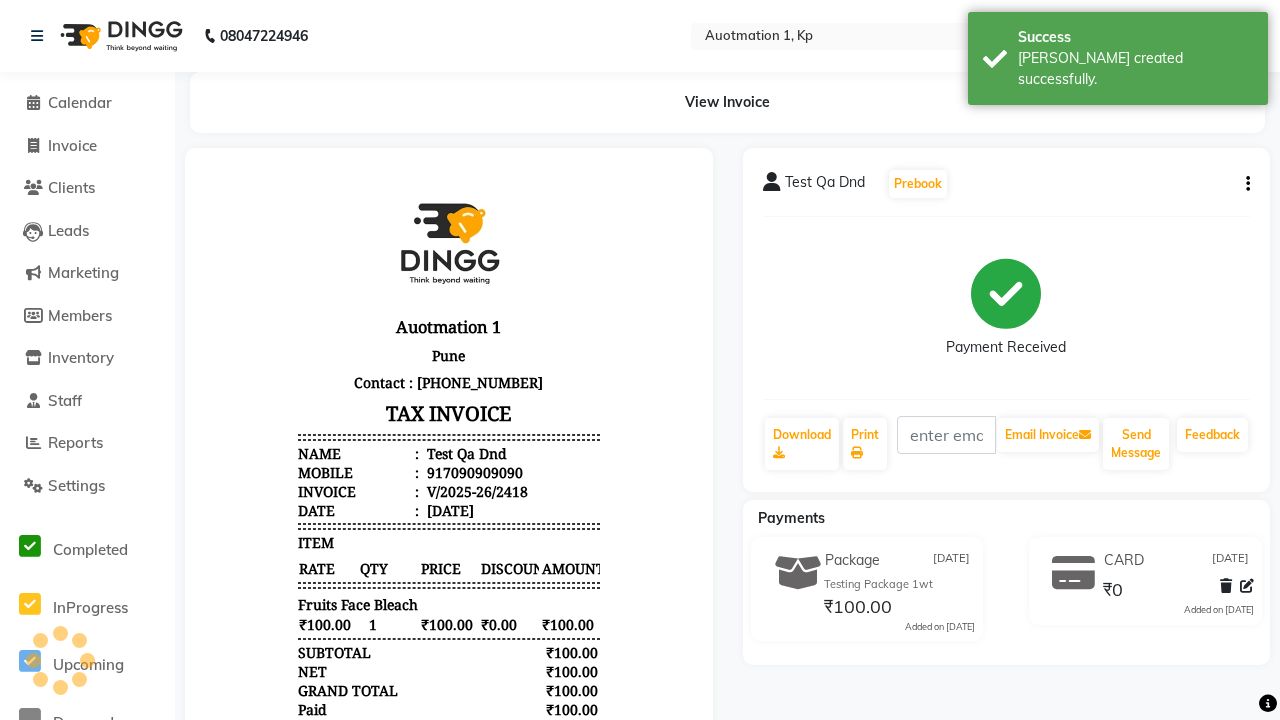 scroll, scrollTop: 0, scrollLeft: 0, axis: both 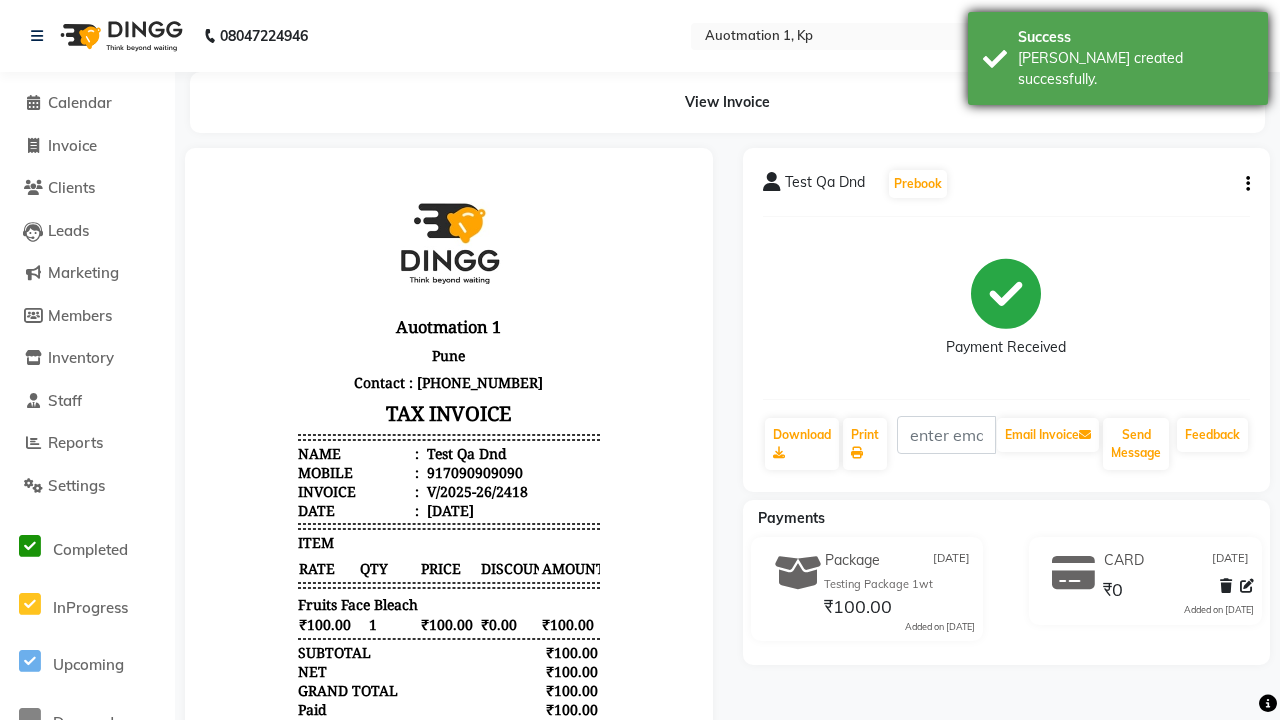 click on "[PERSON_NAME] created successfully." at bounding box center (1135, 69) 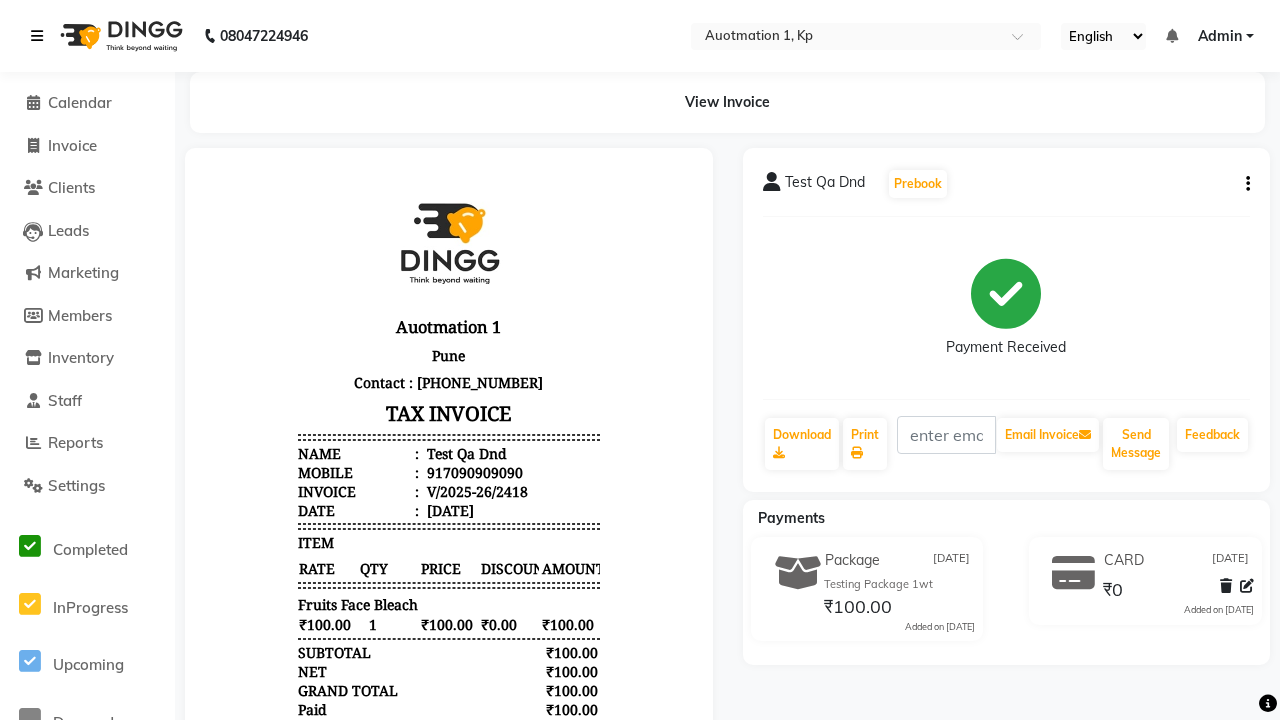 click at bounding box center (37, 36) 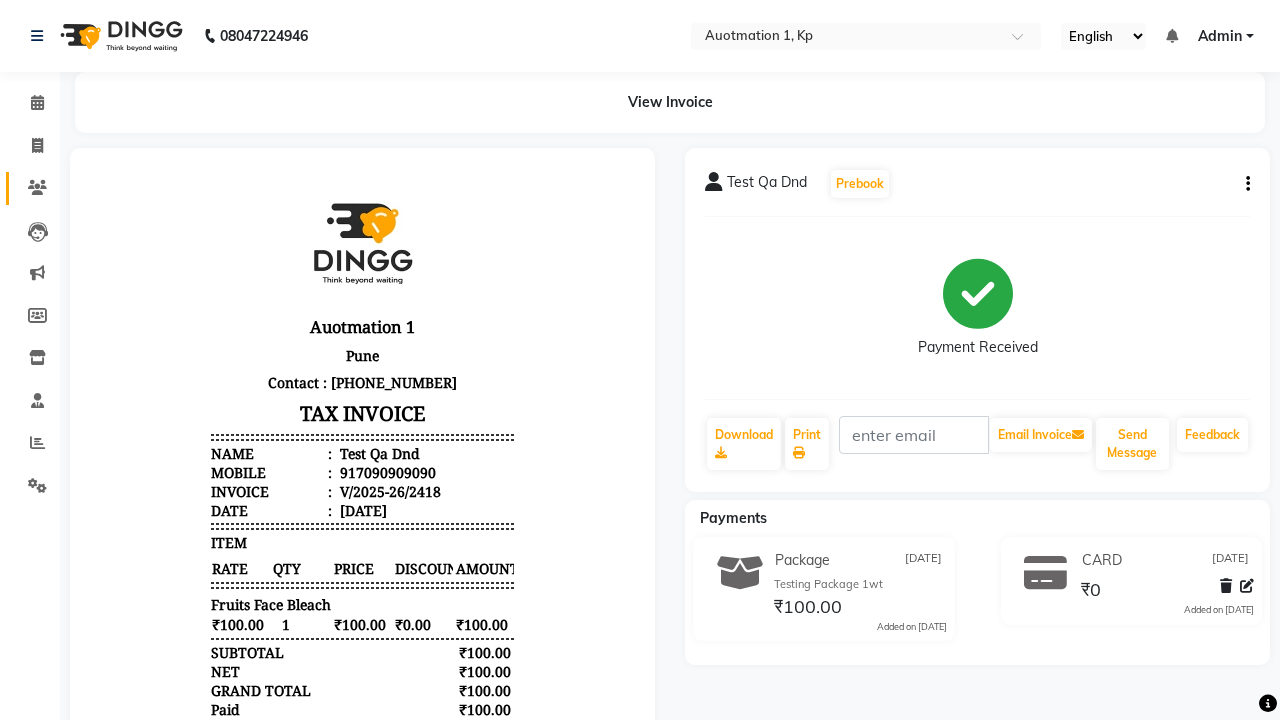 click 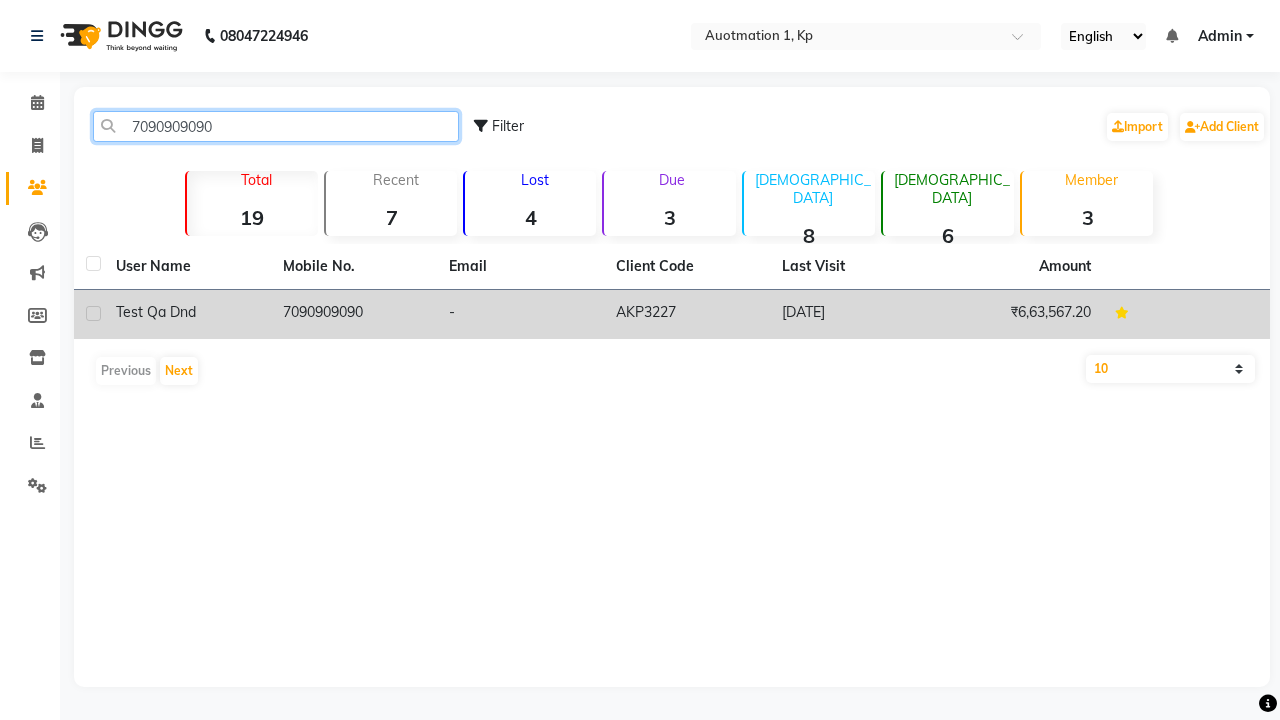 type on "7090909090" 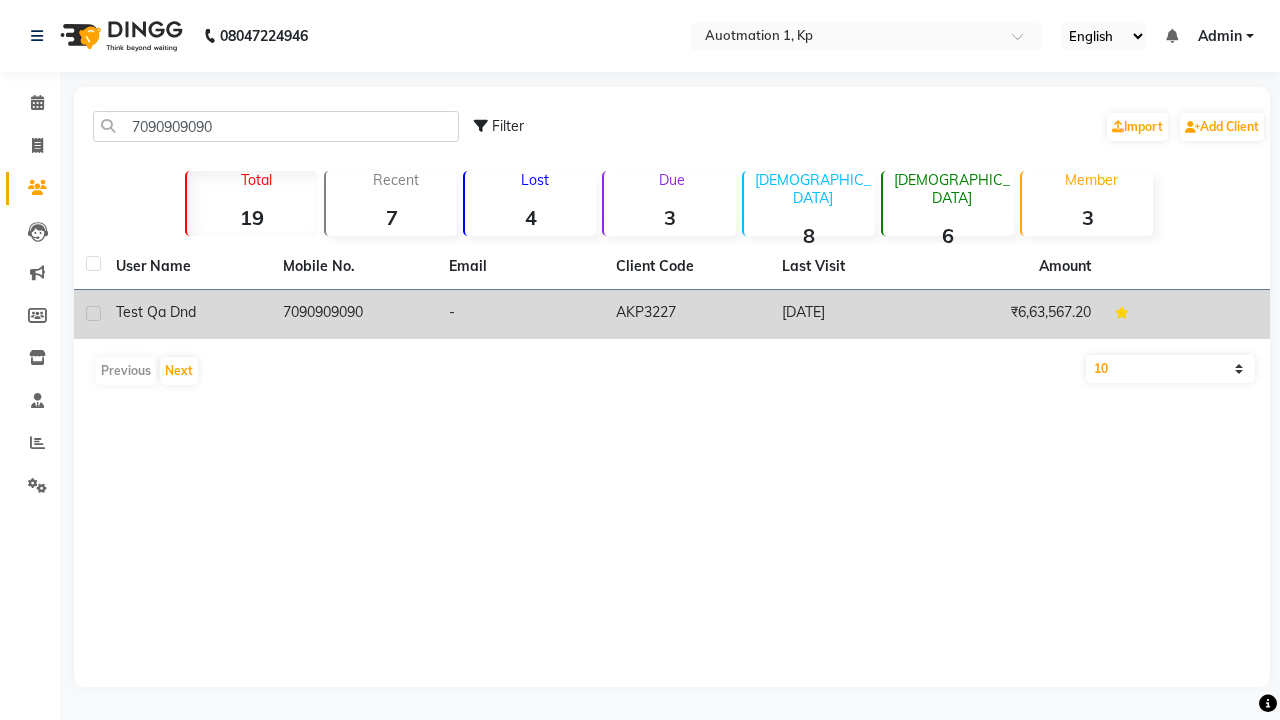 click on "7090909090" 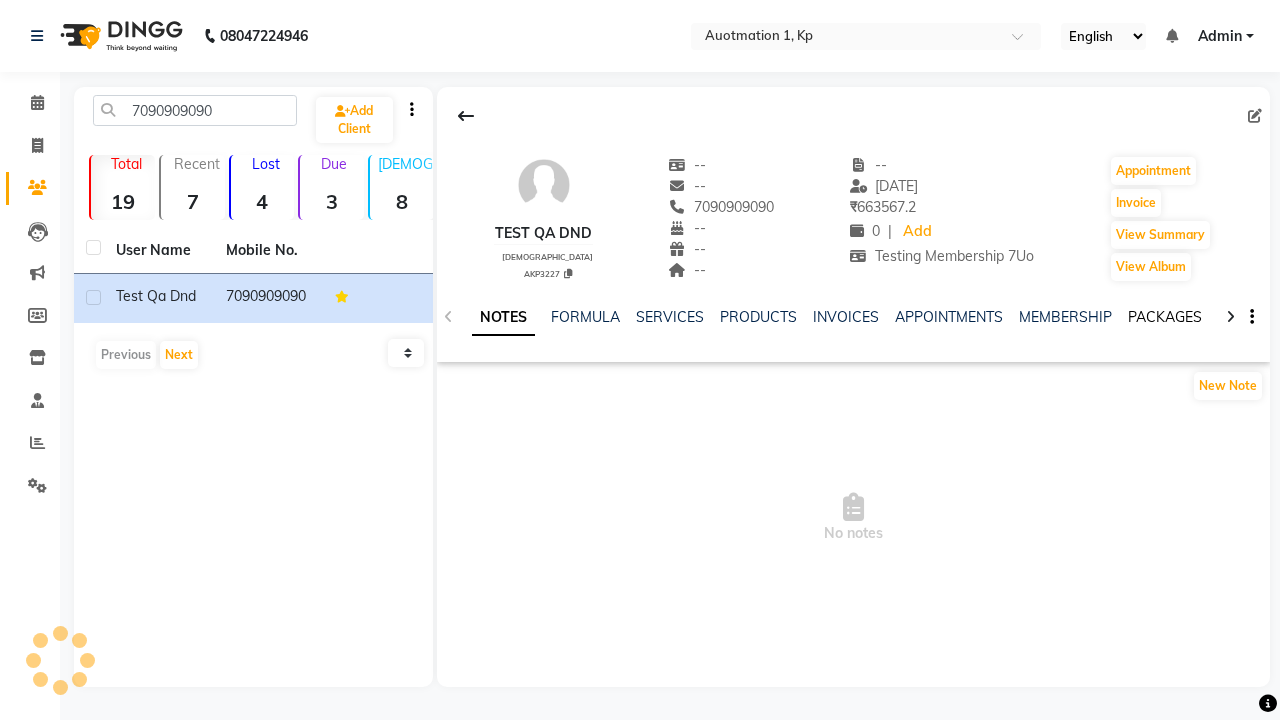 click on "PACKAGES" 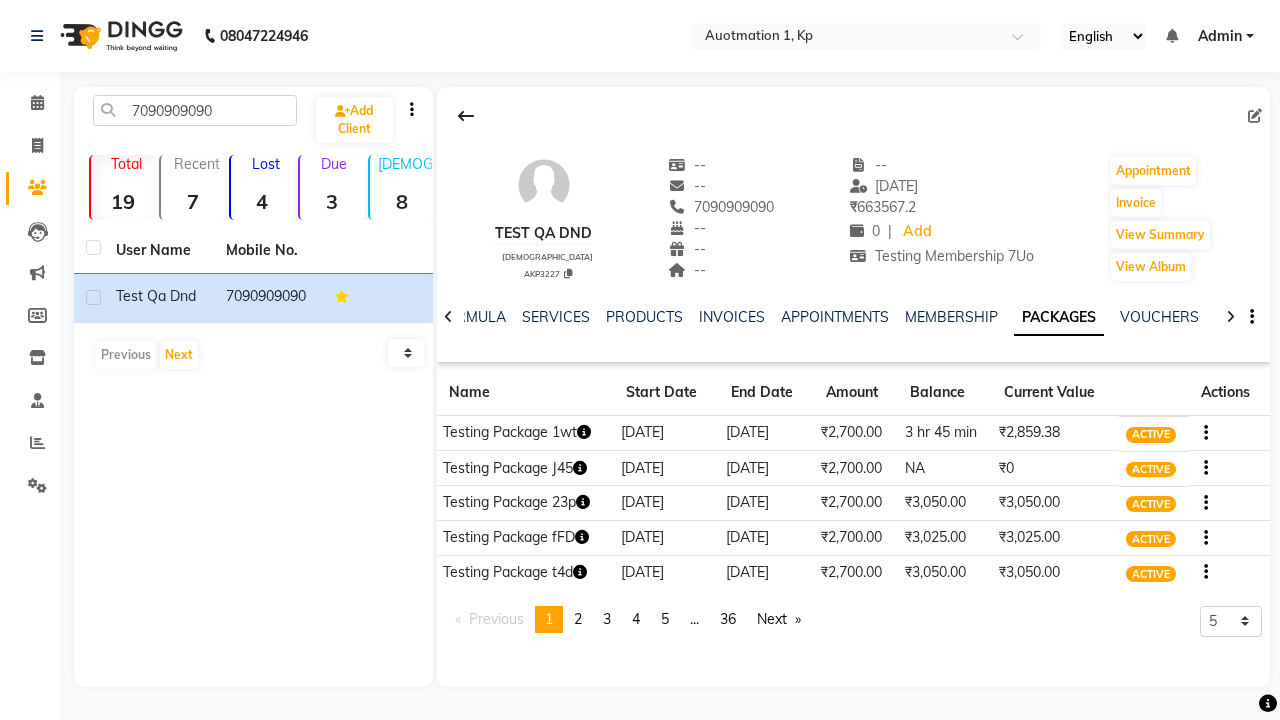 click 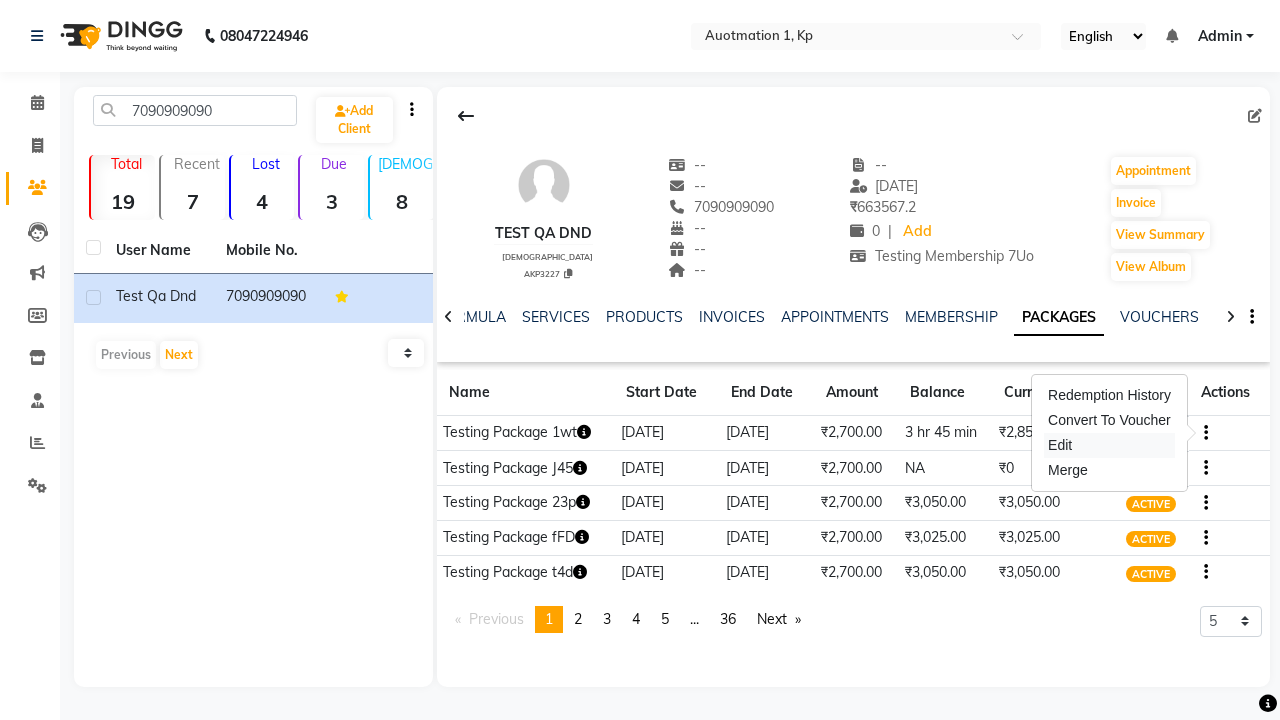 click on "Edit" at bounding box center (1109, 445) 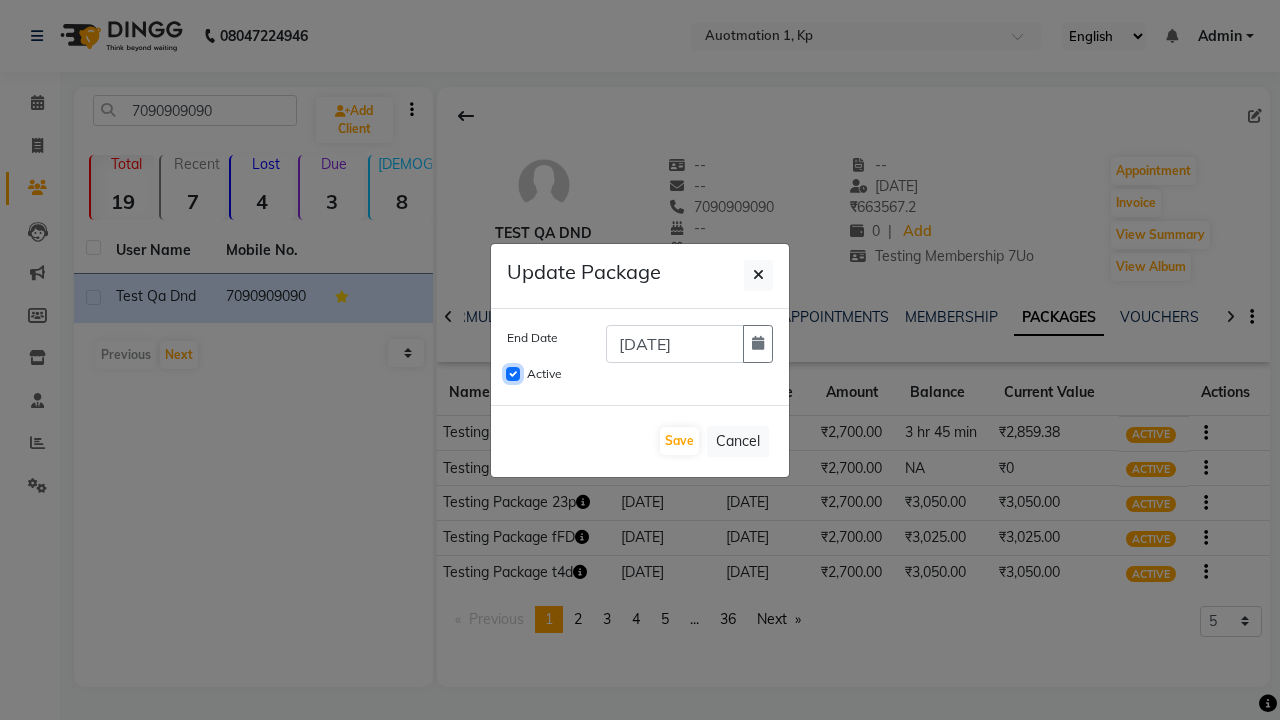 click on "Active" at bounding box center [513, 374] 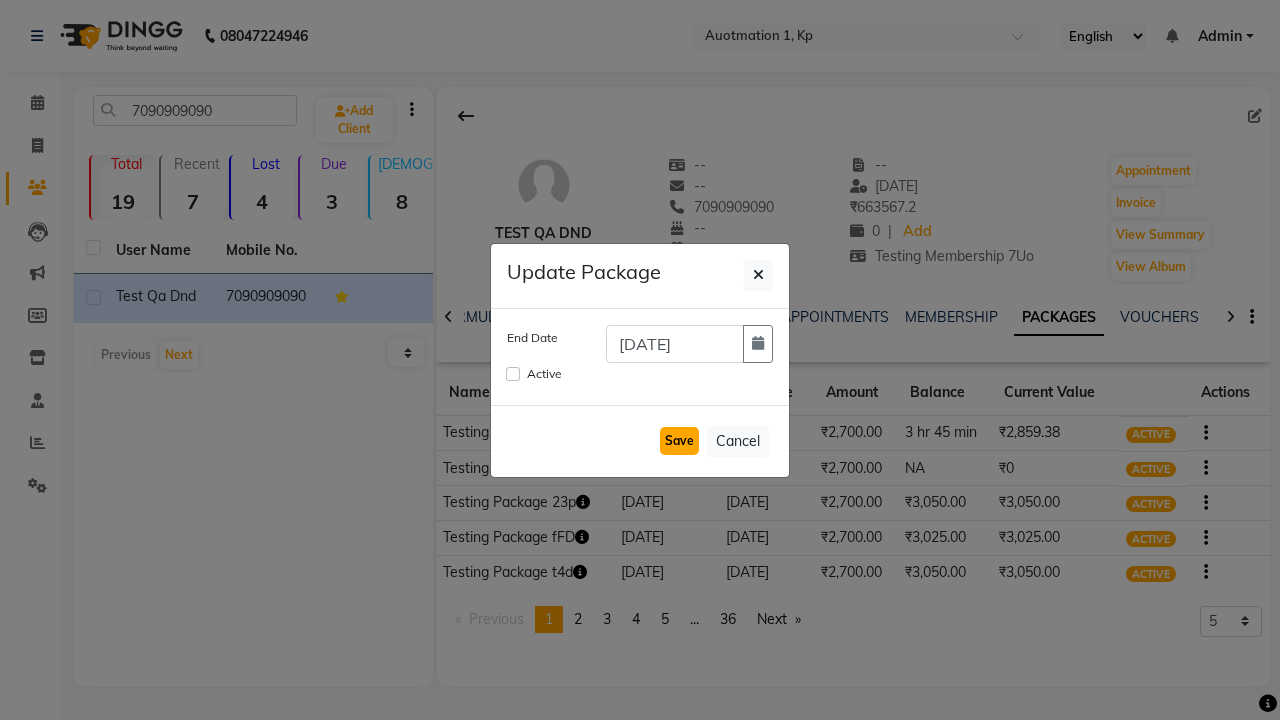 click on "Save" 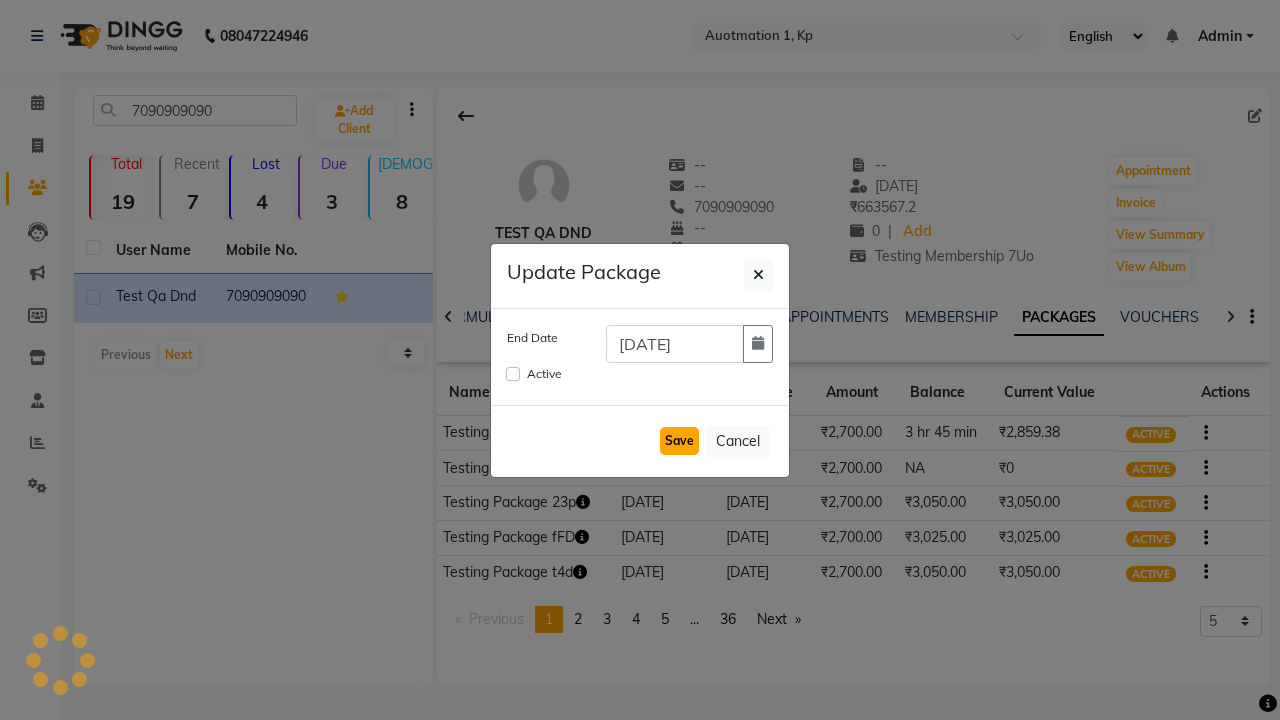 type 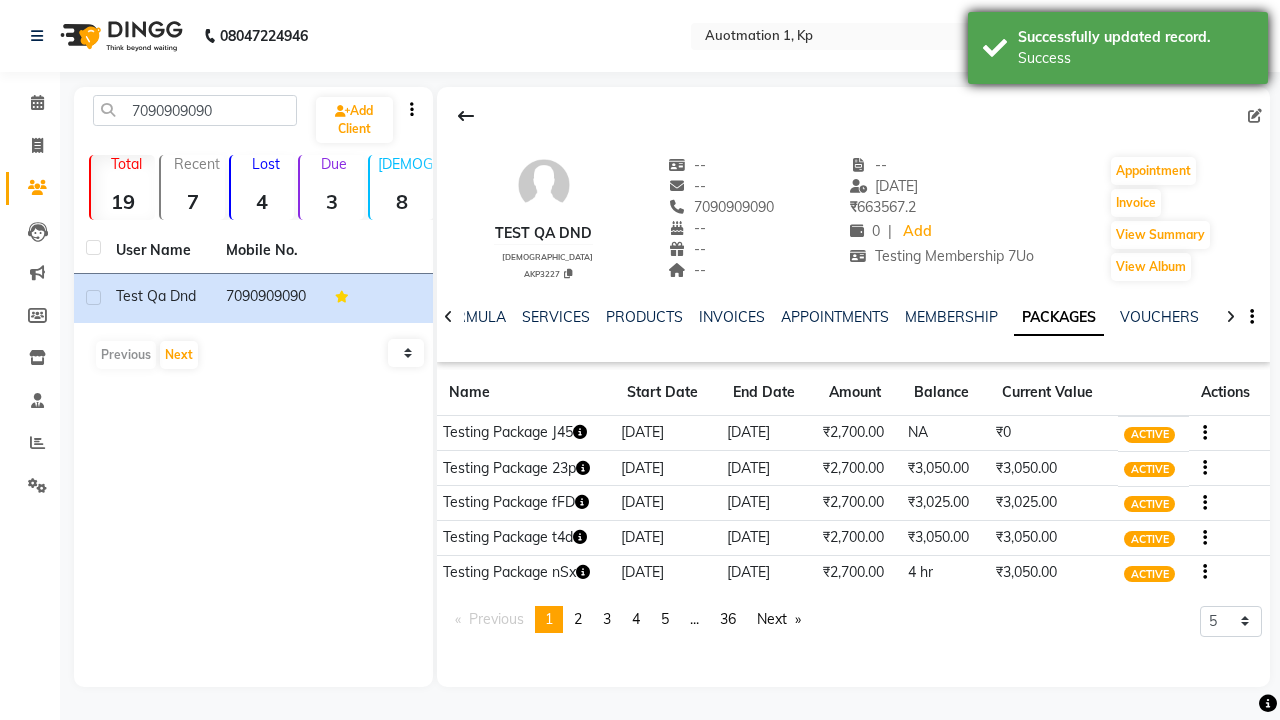 click on "Success" at bounding box center (1135, 58) 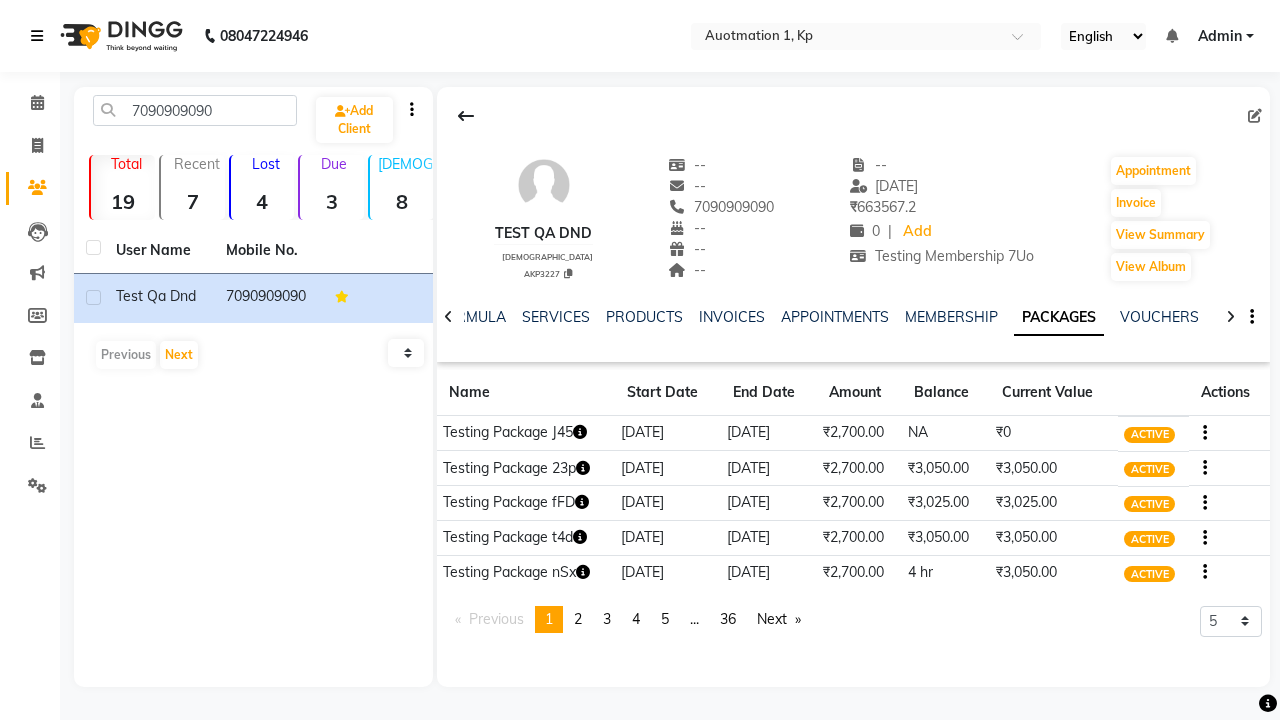 click at bounding box center [37, 36] 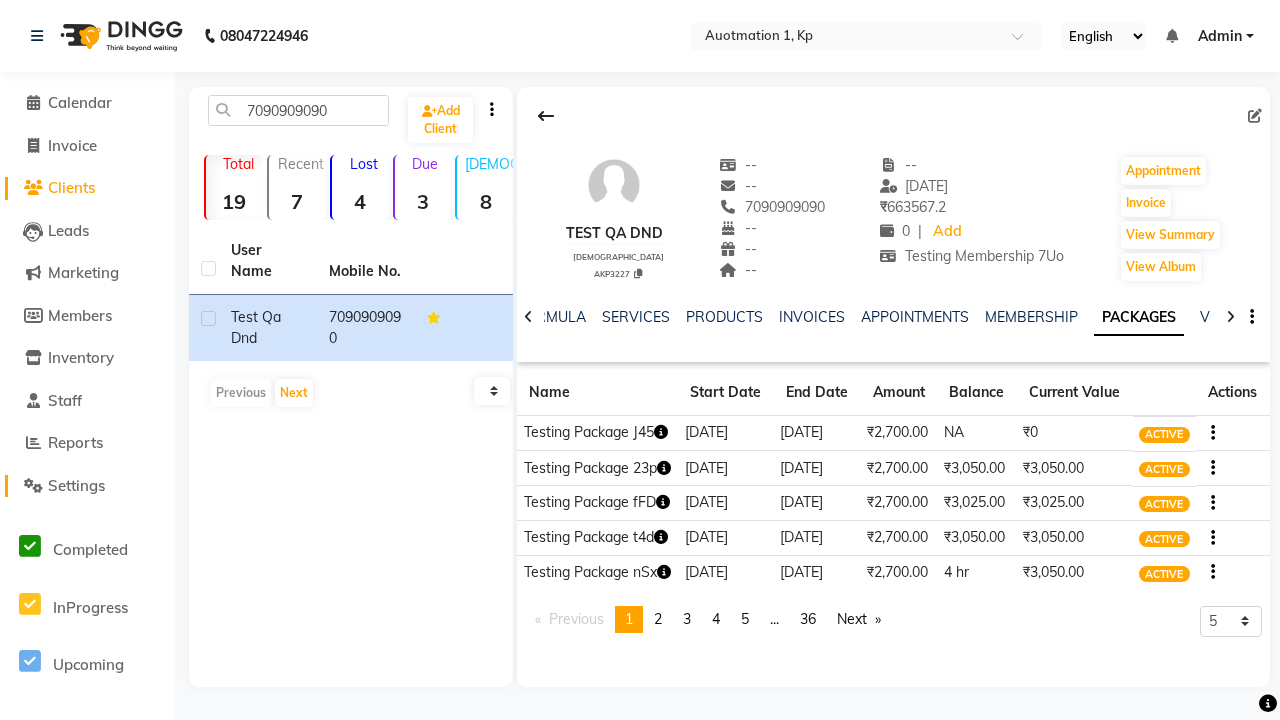 click on "Settings" 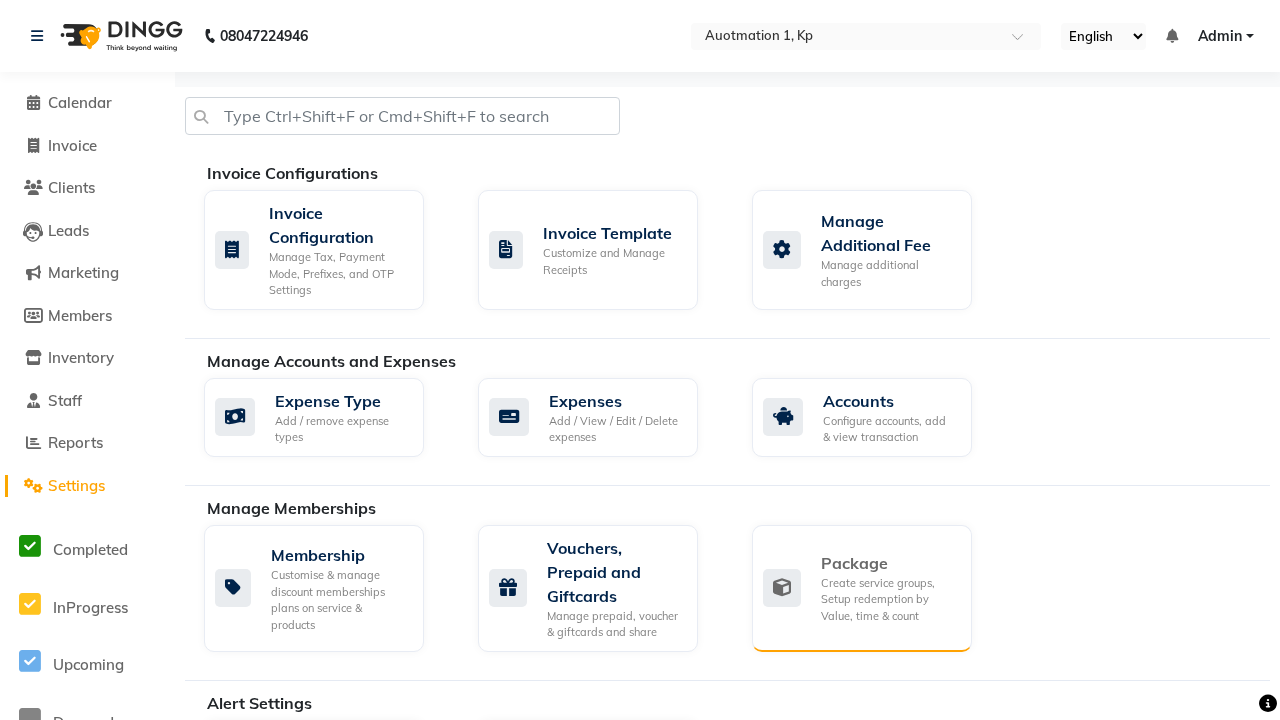 click on "Package" 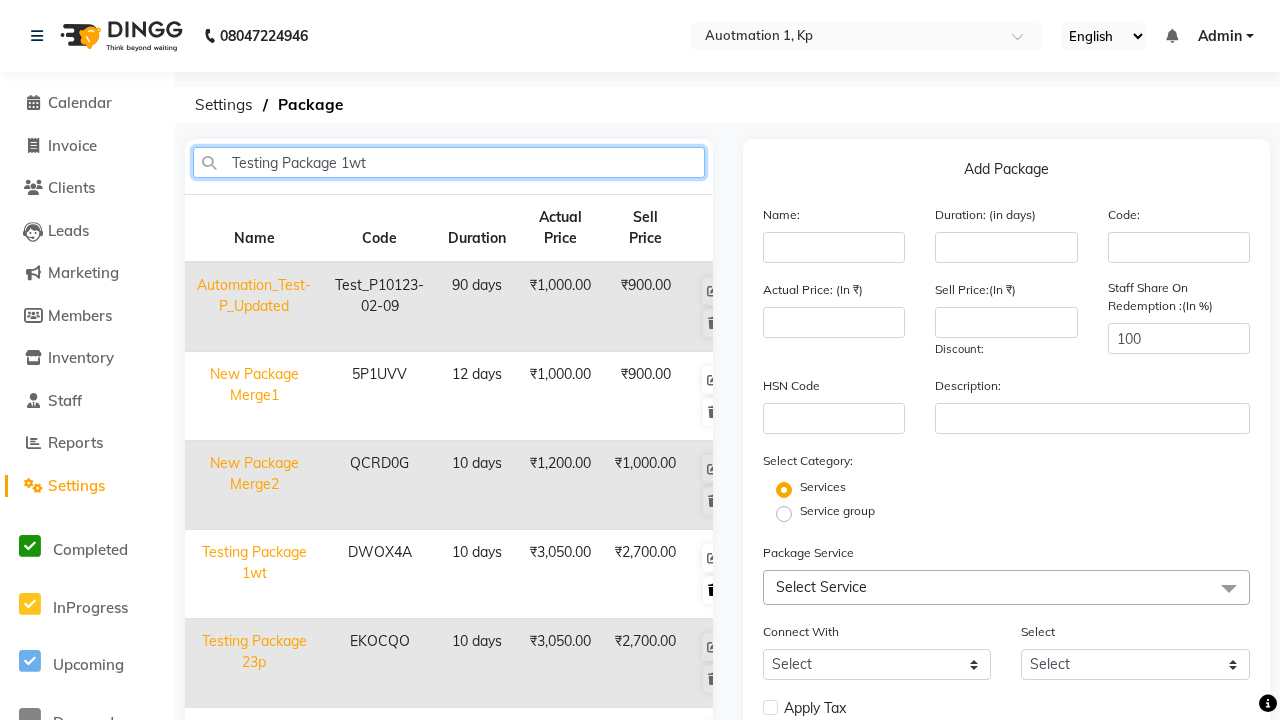 type on "Testing Package 1wt" 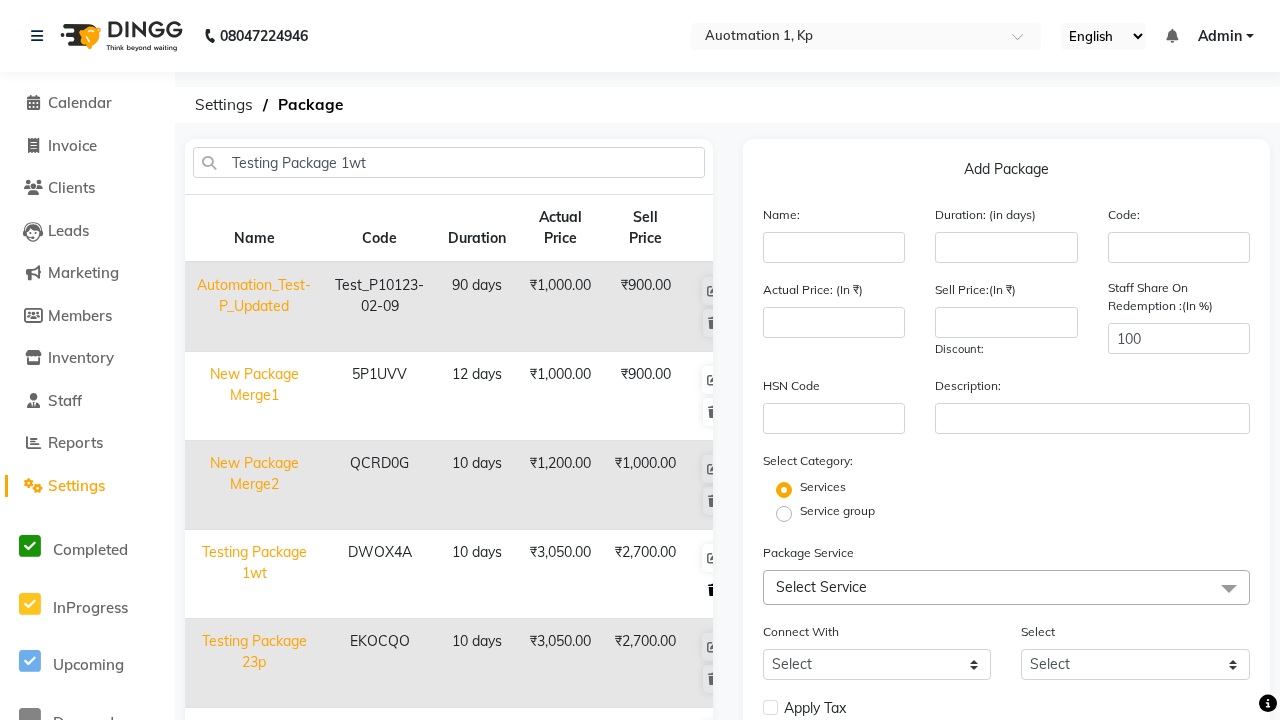 click 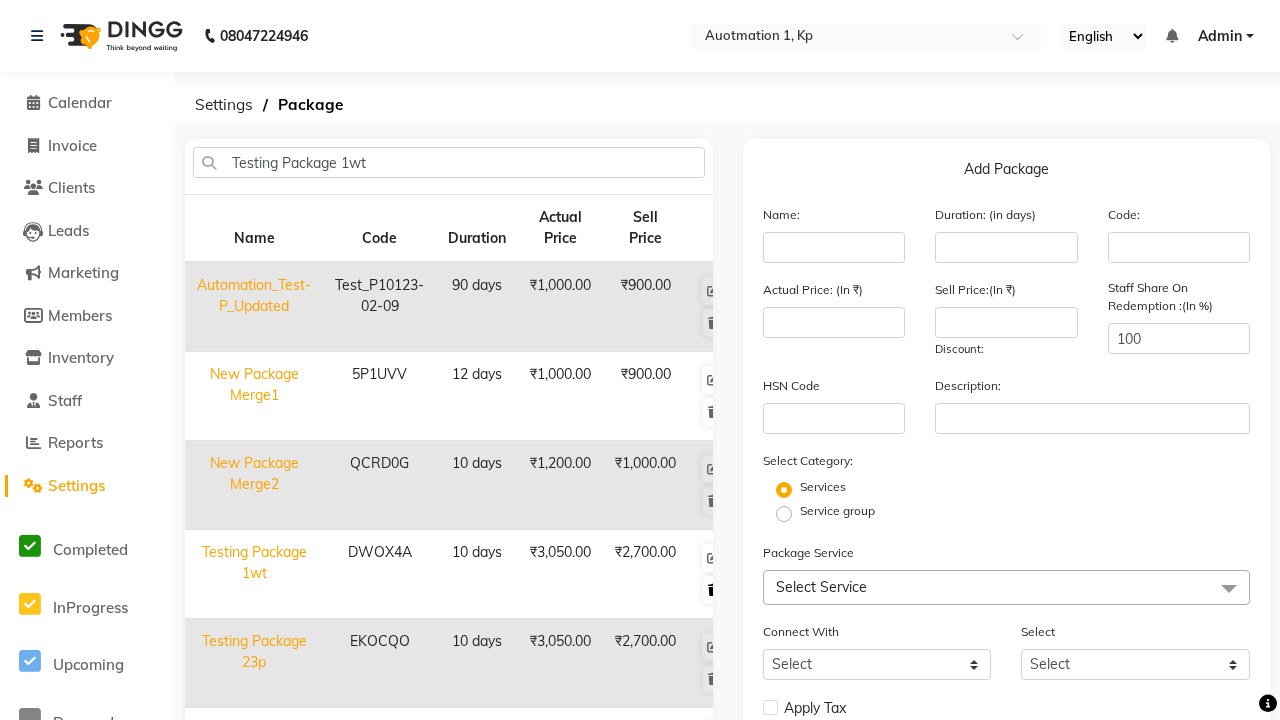 scroll, scrollTop: 0, scrollLeft: 8, axis: horizontal 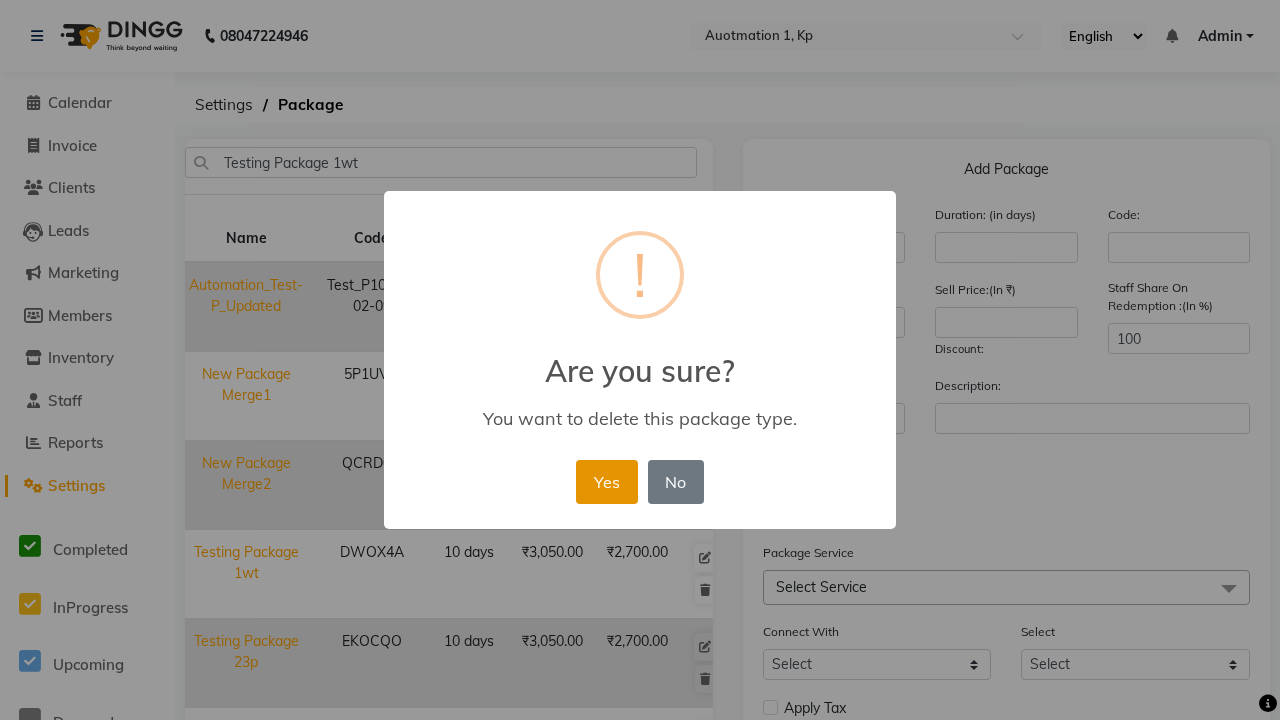 click on "Yes" at bounding box center [606, 482] 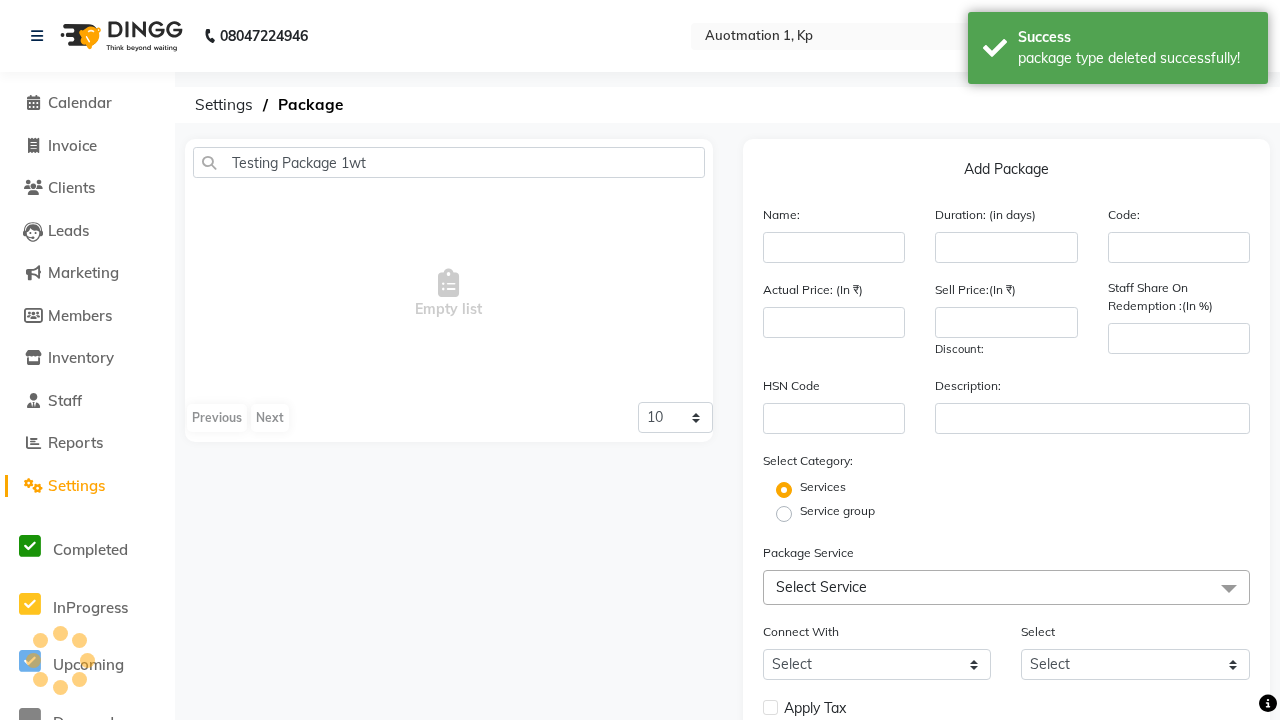 scroll, scrollTop: 0, scrollLeft: 0, axis: both 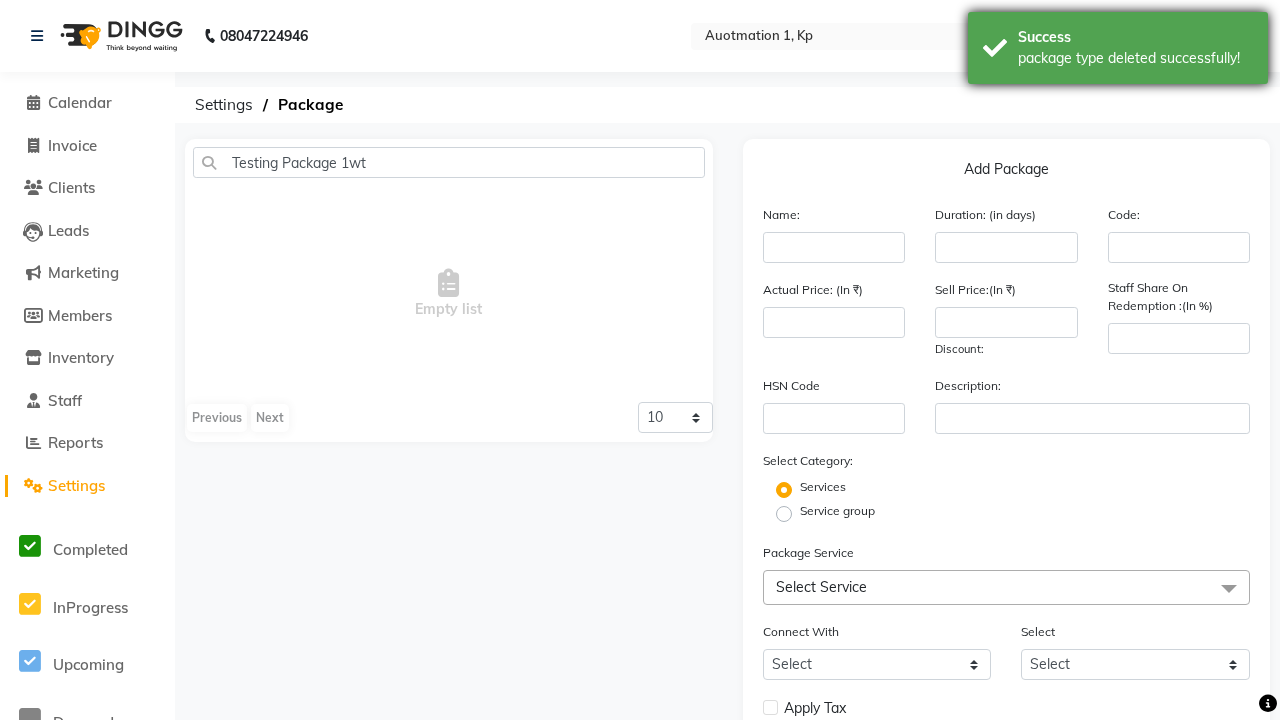 click on "package type deleted successfully!" at bounding box center (1135, 58) 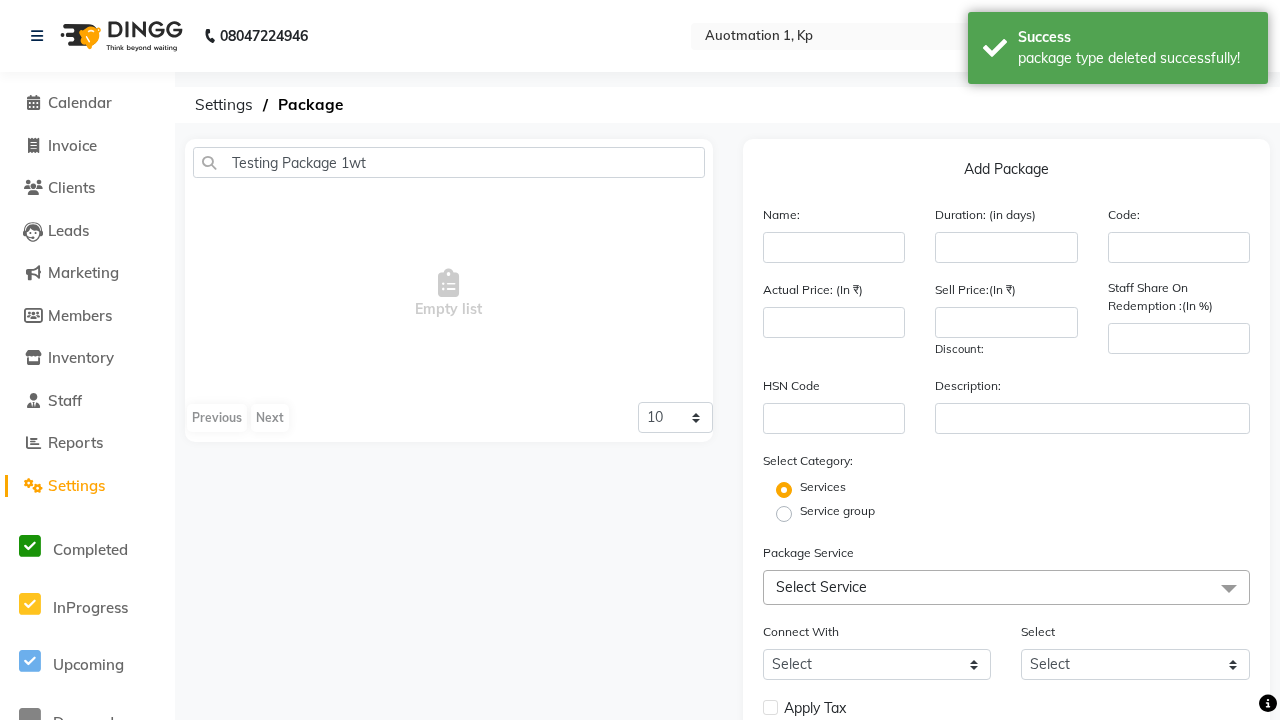 click on "Admin" at bounding box center [1220, 36] 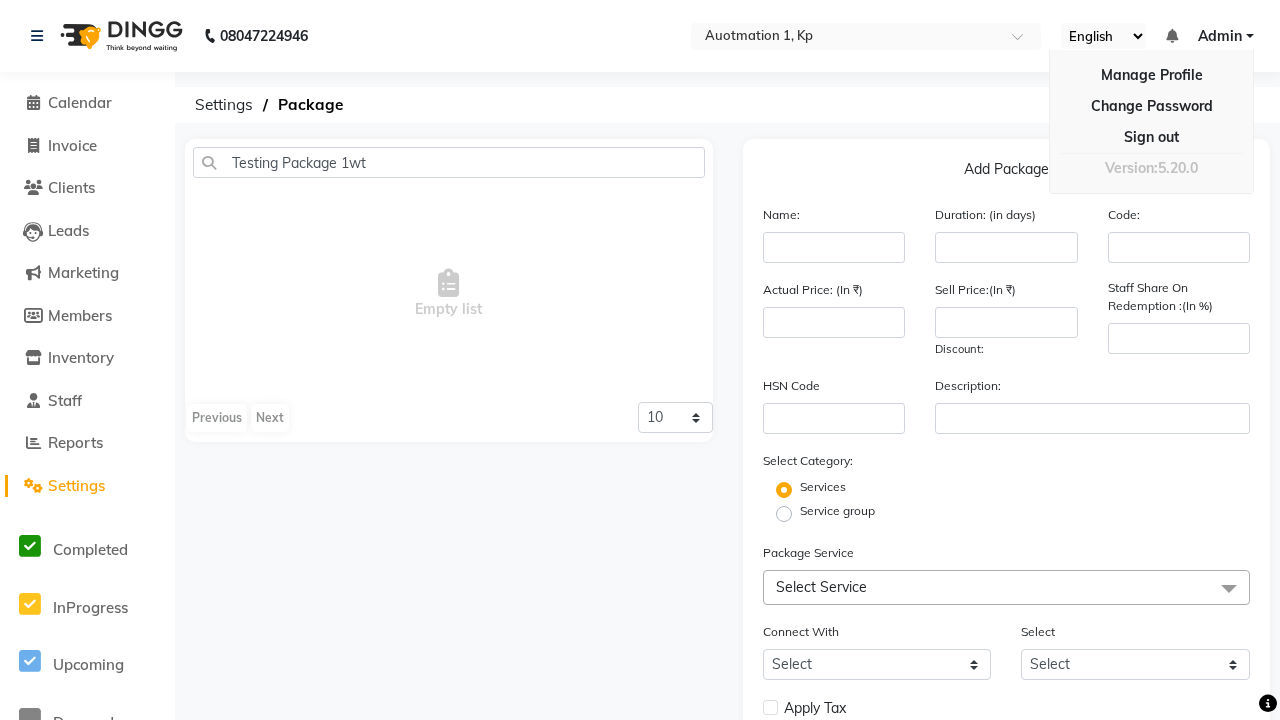 scroll, scrollTop: 0, scrollLeft: 5, axis: horizontal 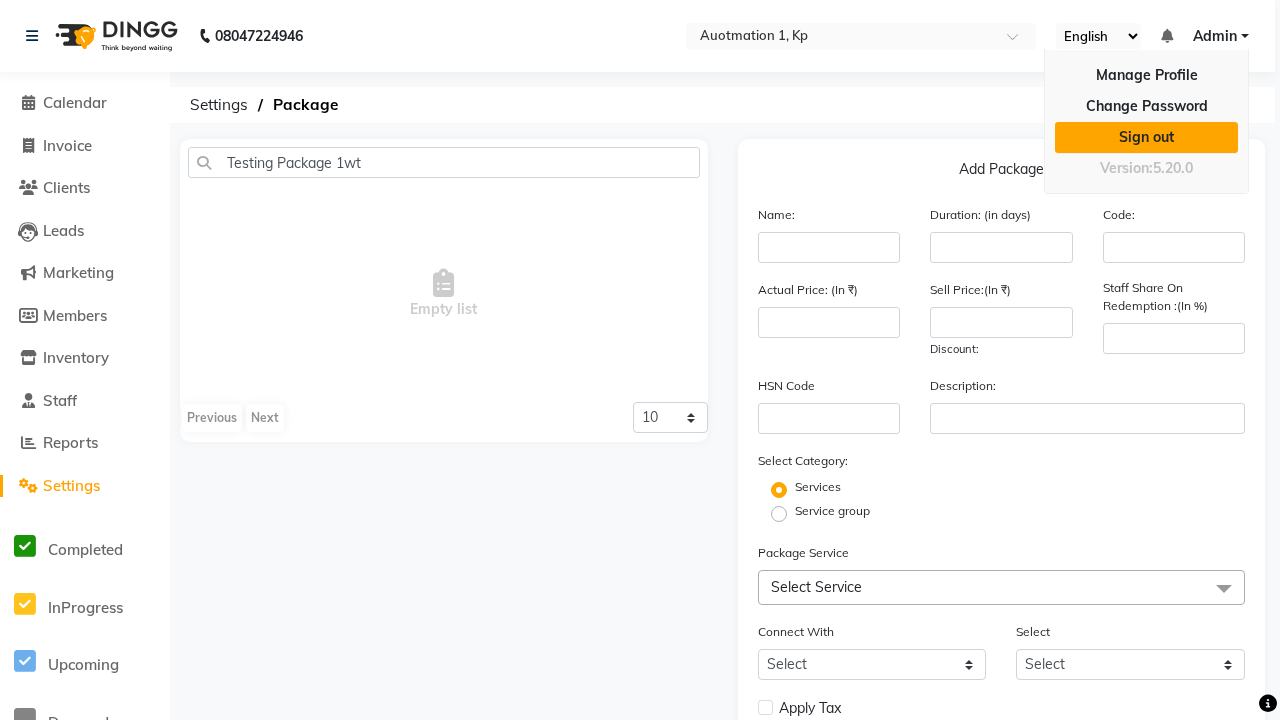 click on "Sign out" at bounding box center (1146, 137) 